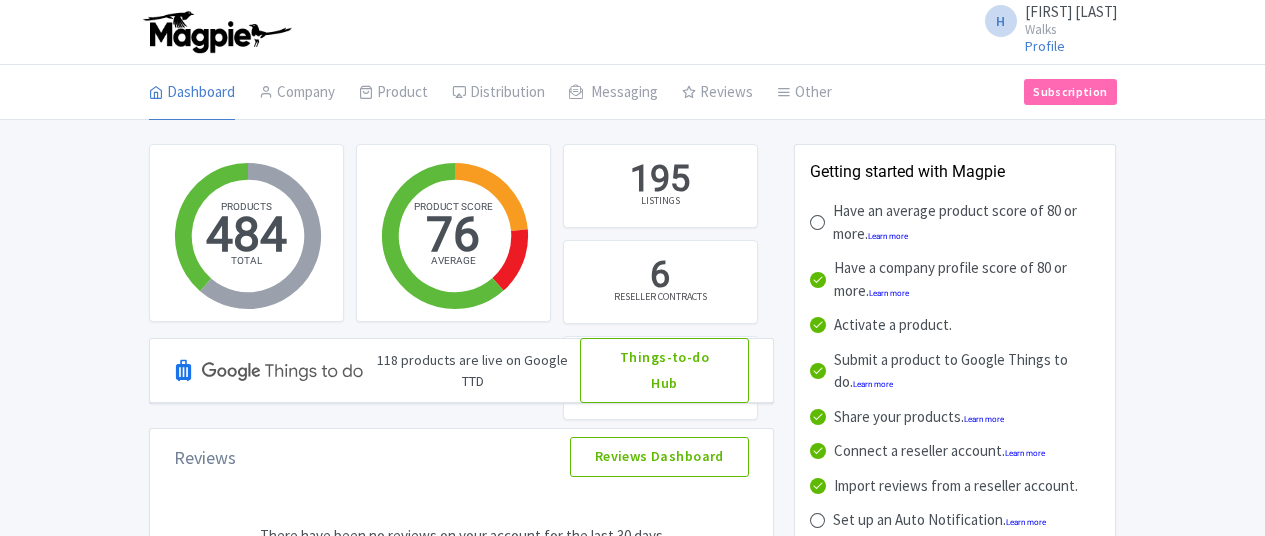 scroll, scrollTop: 0, scrollLeft: 0, axis: both 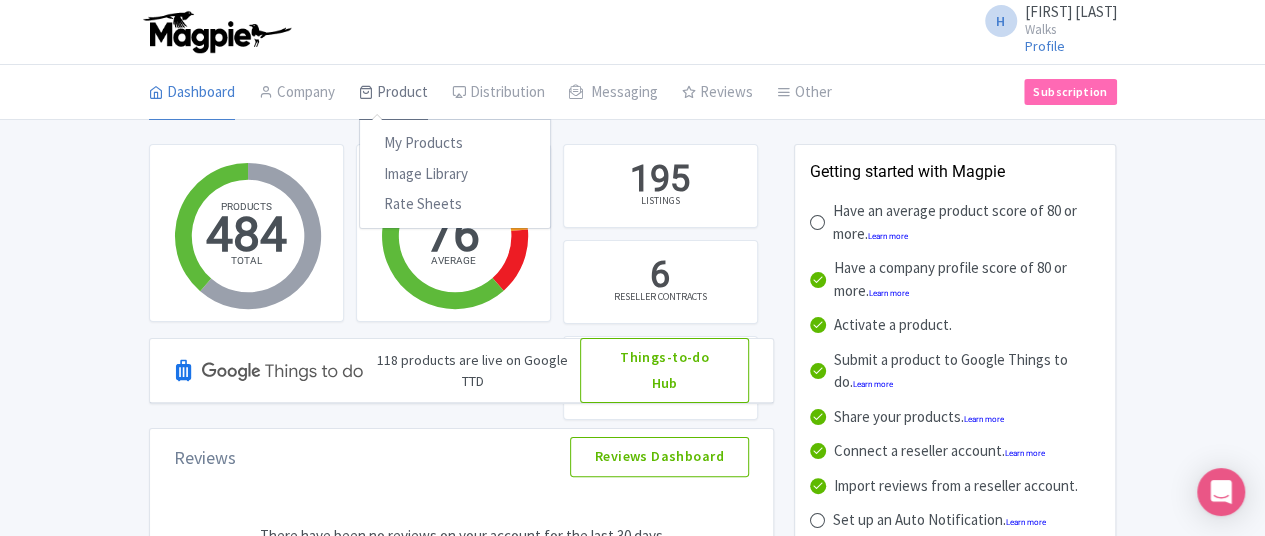 click on "Product" at bounding box center [393, 93] 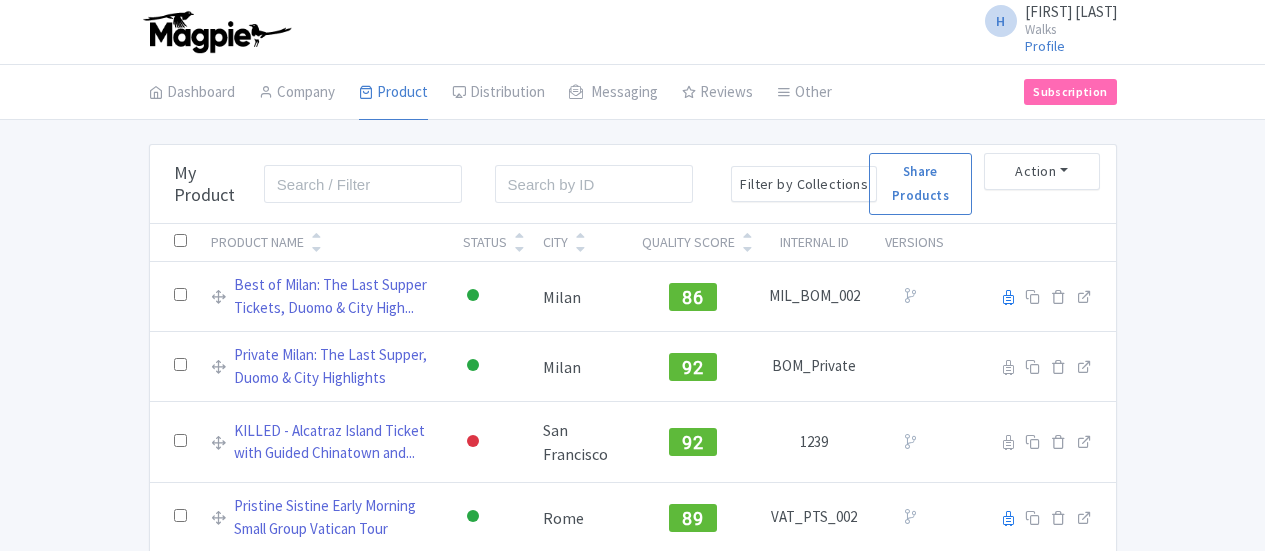 scroll, scrollTop: 0, scrollLeft: 0, axis: both 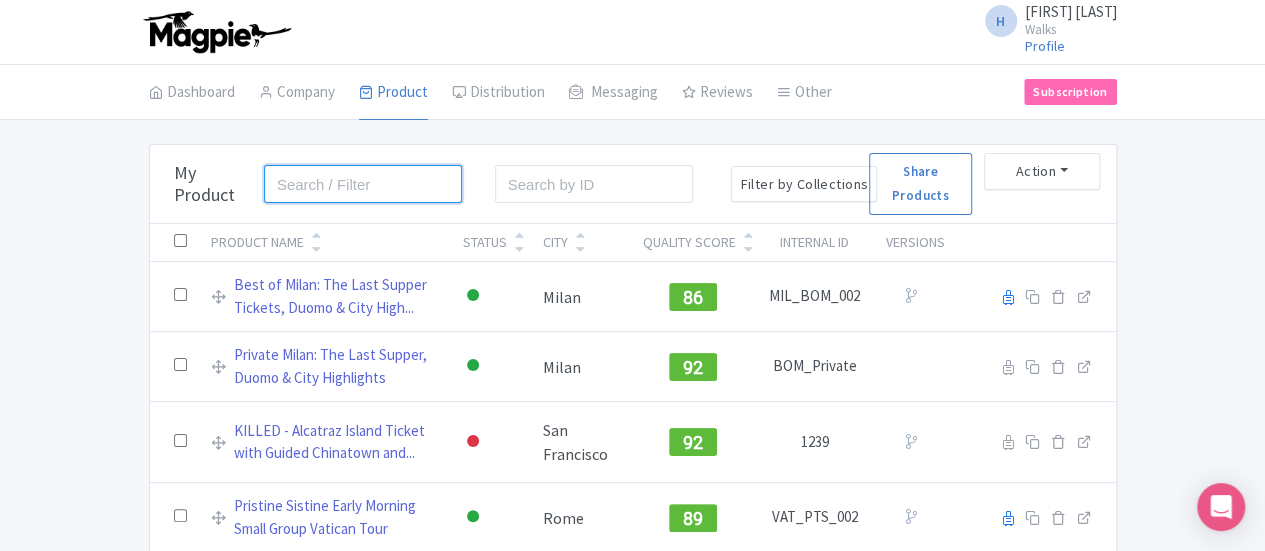 click at bounding box center [363, 184] 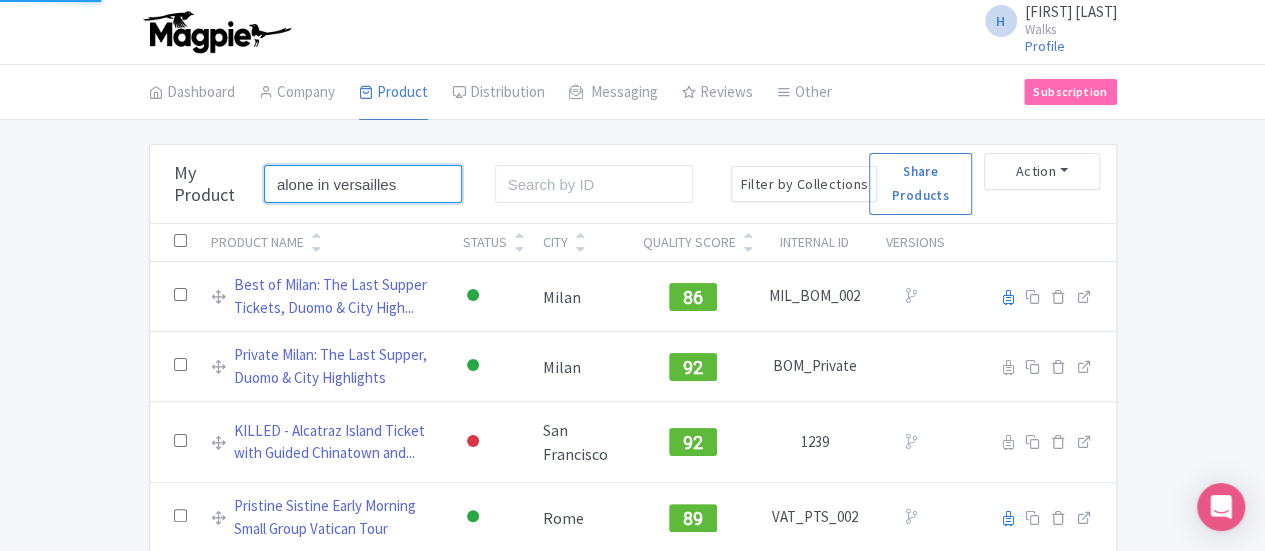 type on "alone in versailles" 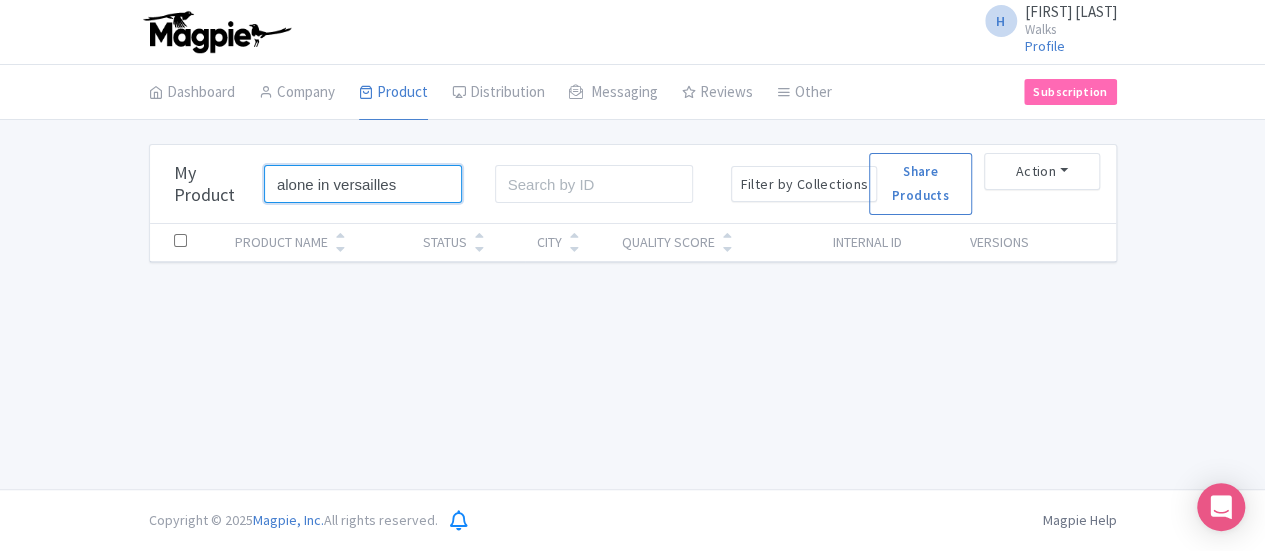 drag, startPoint x: 284, startPoint y: 191, endPoint x: 106, endPoint y: 183, distance: 178.17969 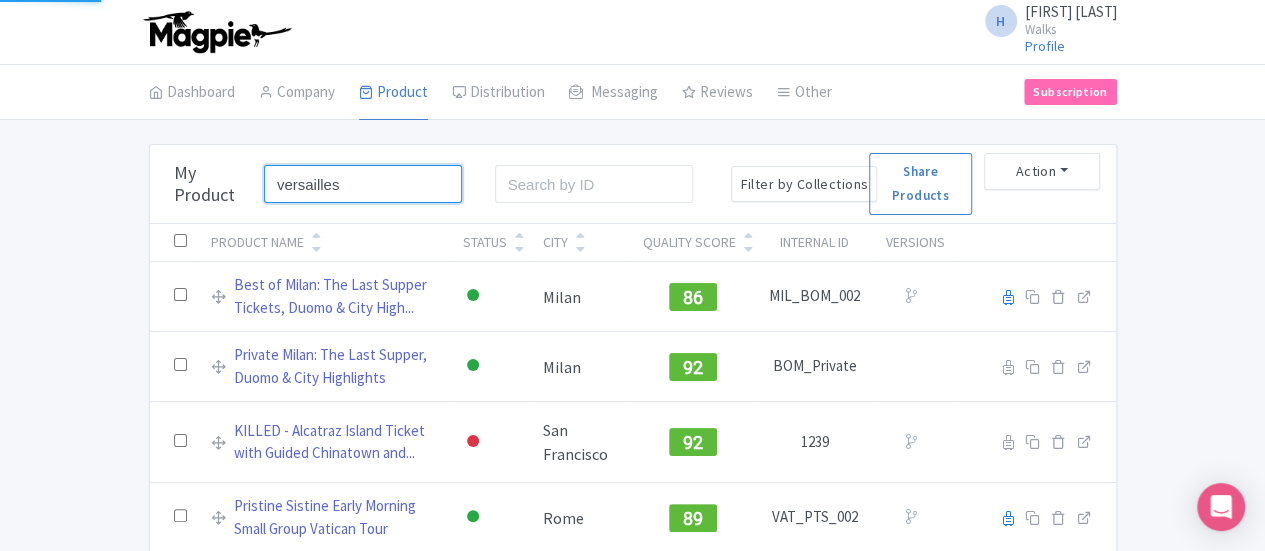 click on "Search" at bounding box center [0, 0] 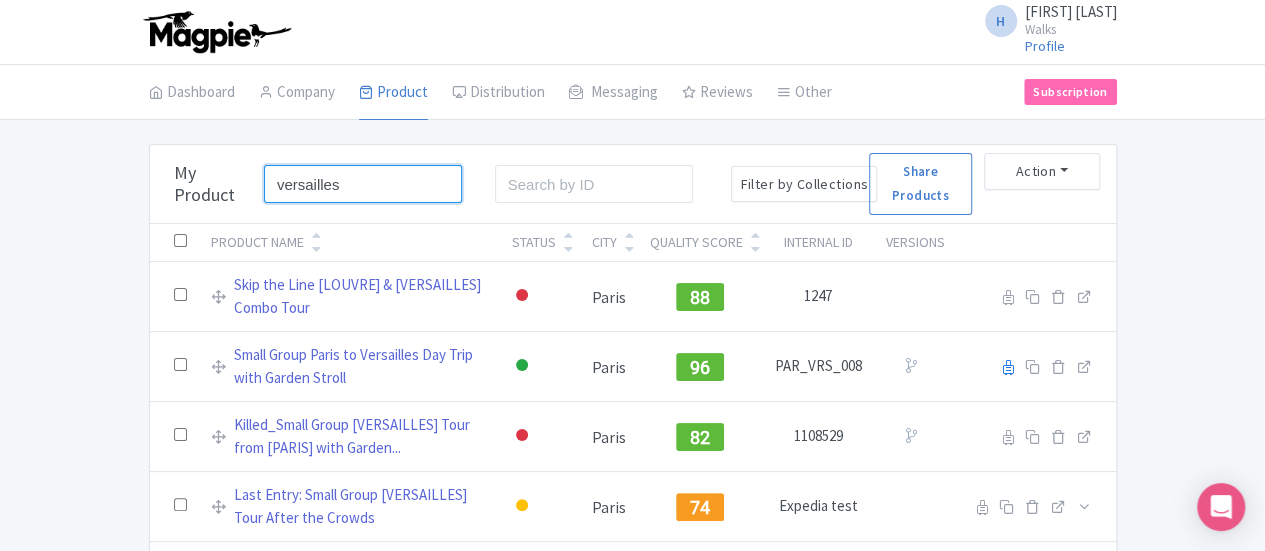 click on "versailles" at bounding box center [363, 184] 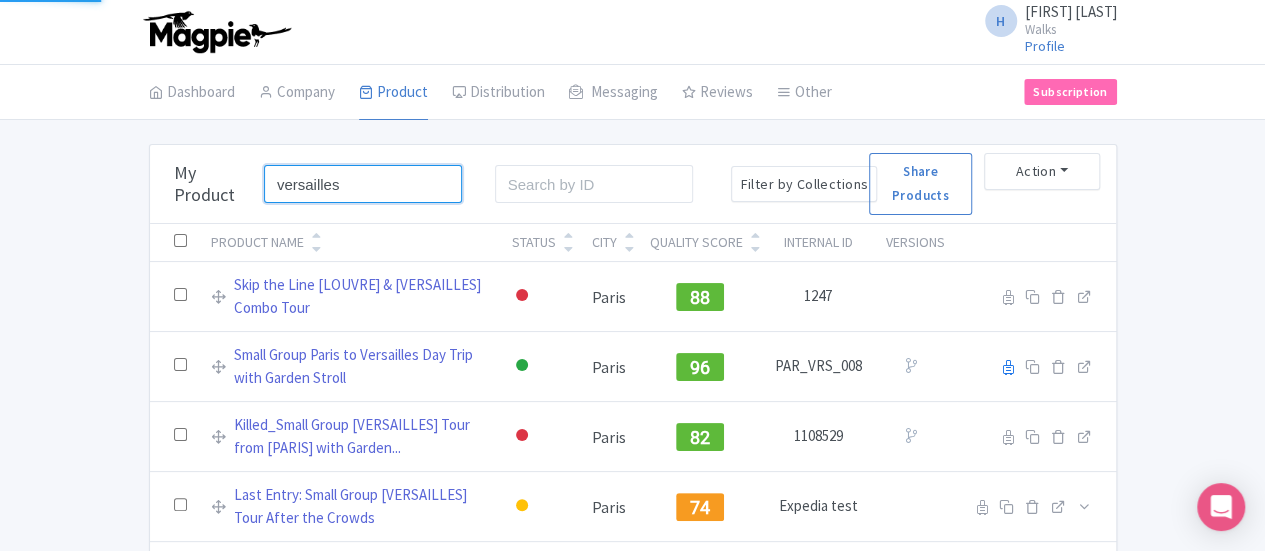 click on "Search" at bounding box center [0, 0] 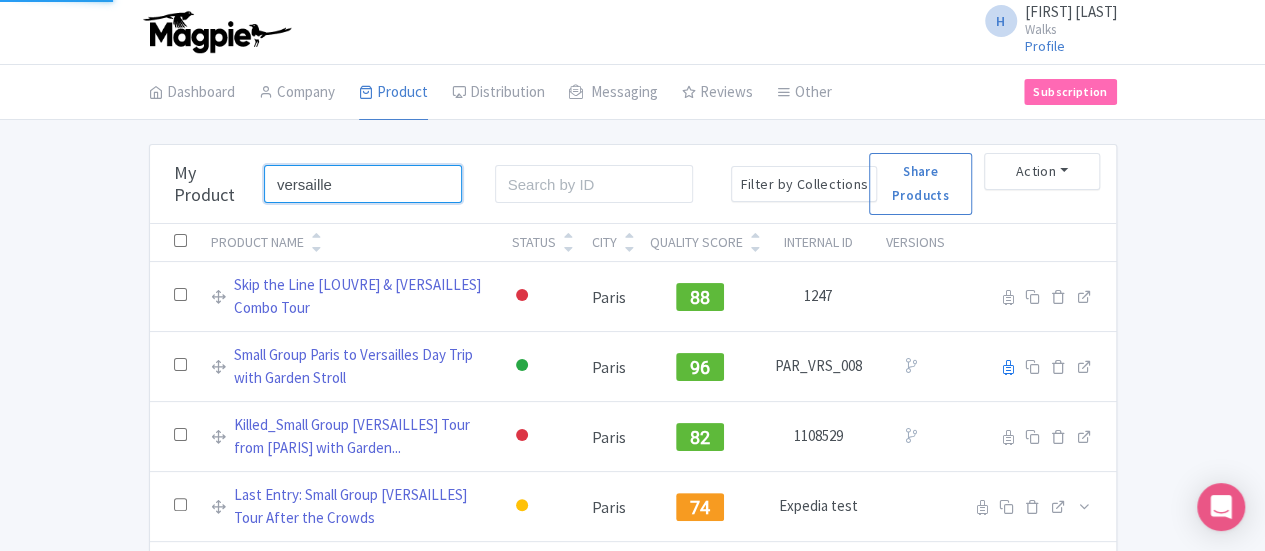 type on "versailles" 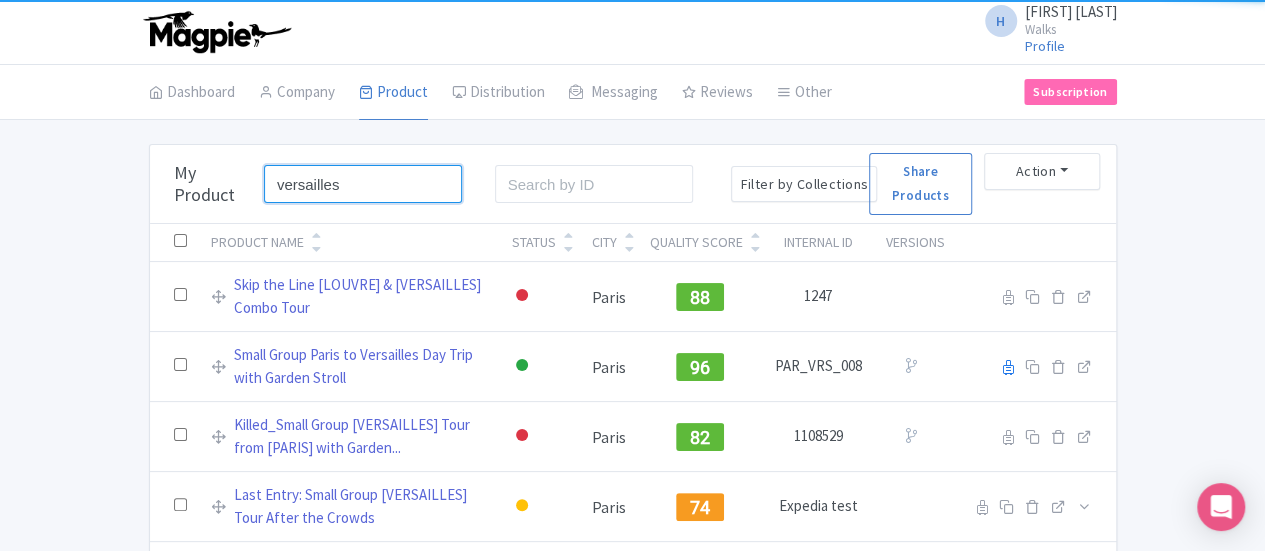 click on "Search" at bounding box center [0, 0] 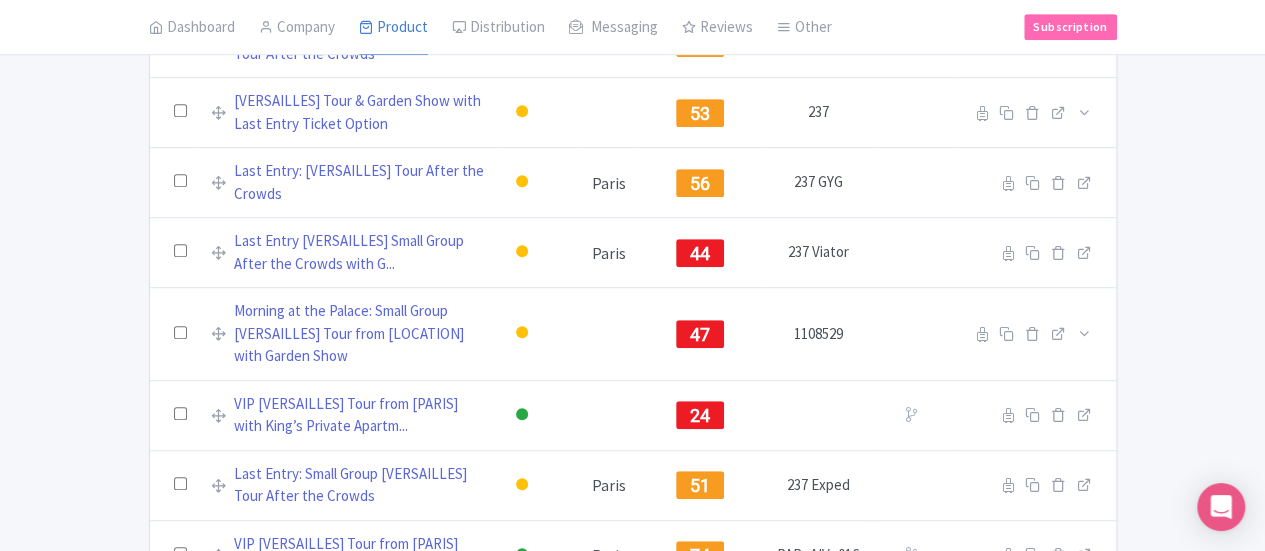 scroll, scrollTop: 472, scrollLeft: 0, axis: vertical 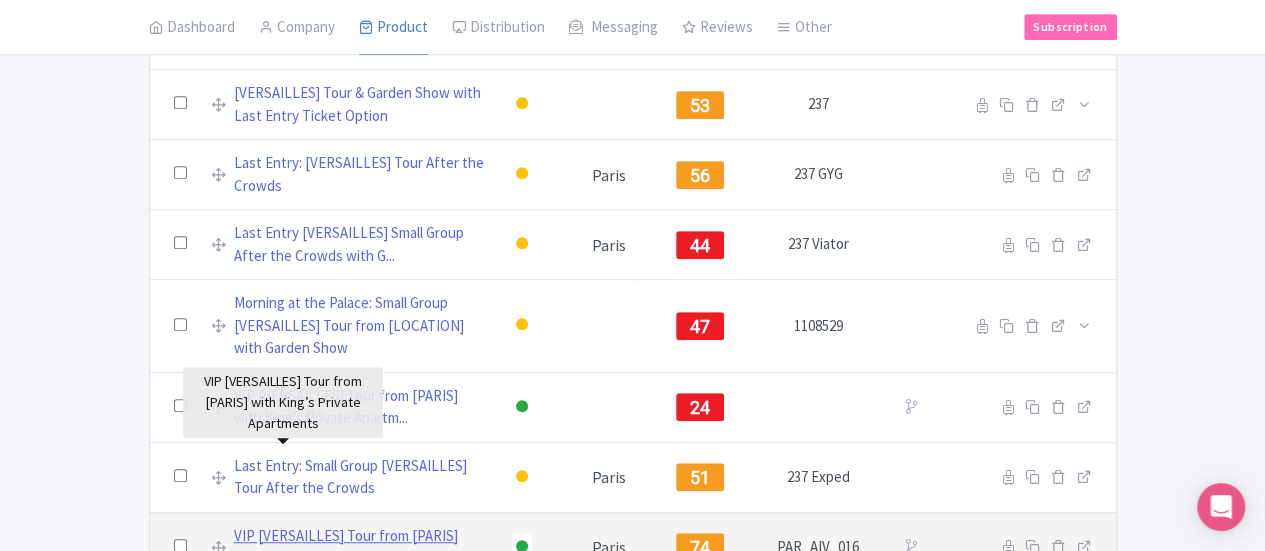 click on "VIP Versailles Tour from Paris with King’s Private Apartm..." at bounding box center (361, 547) 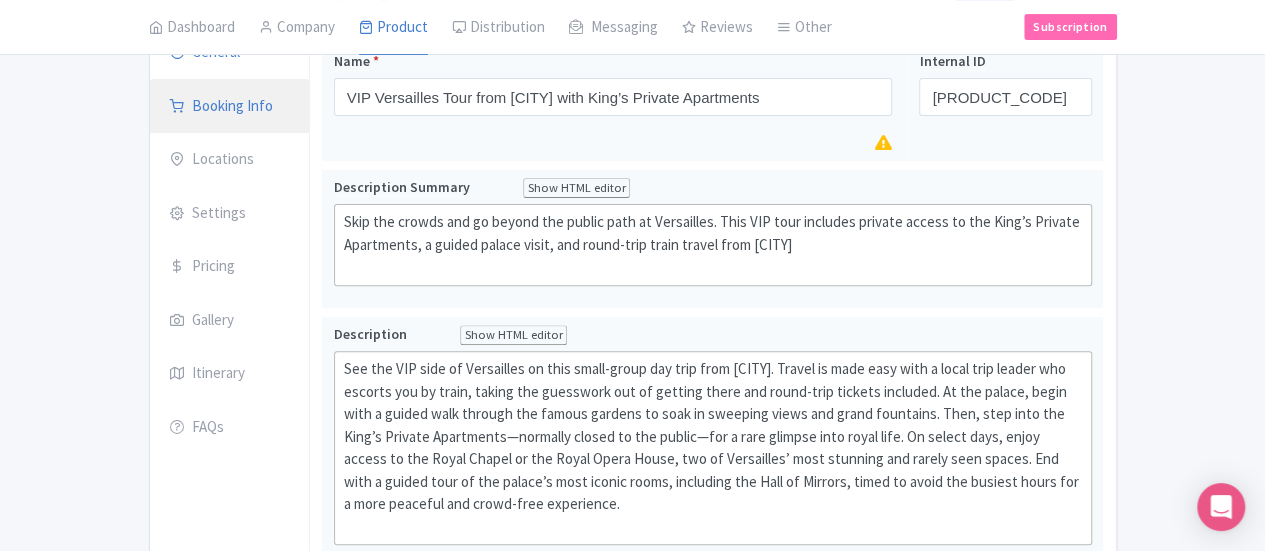 scroll, scrollTop: 300, scrollLeft: 0, axis: vertical 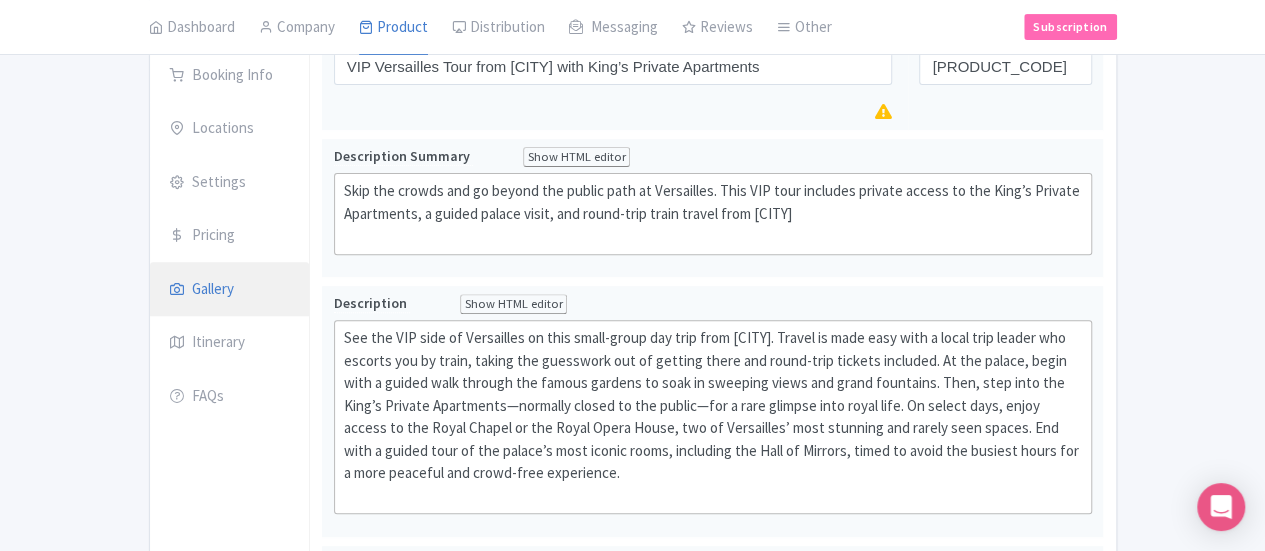 click on "Gallery" at bounding box center (230, 290) 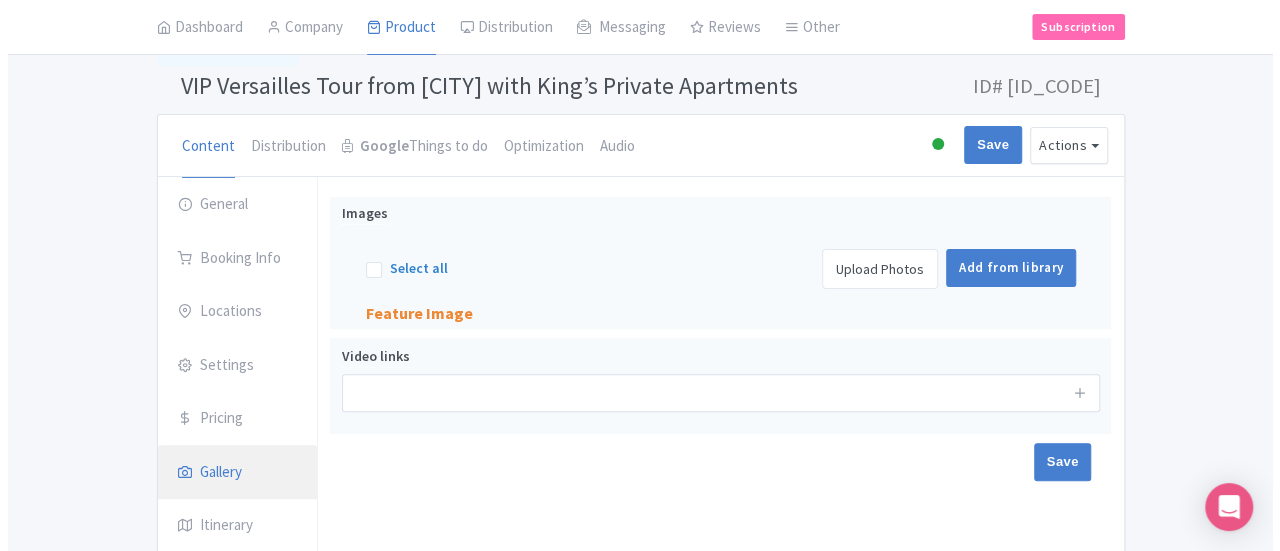 scroll, scrollTop: 0, scrollLeft: 0, axis: both 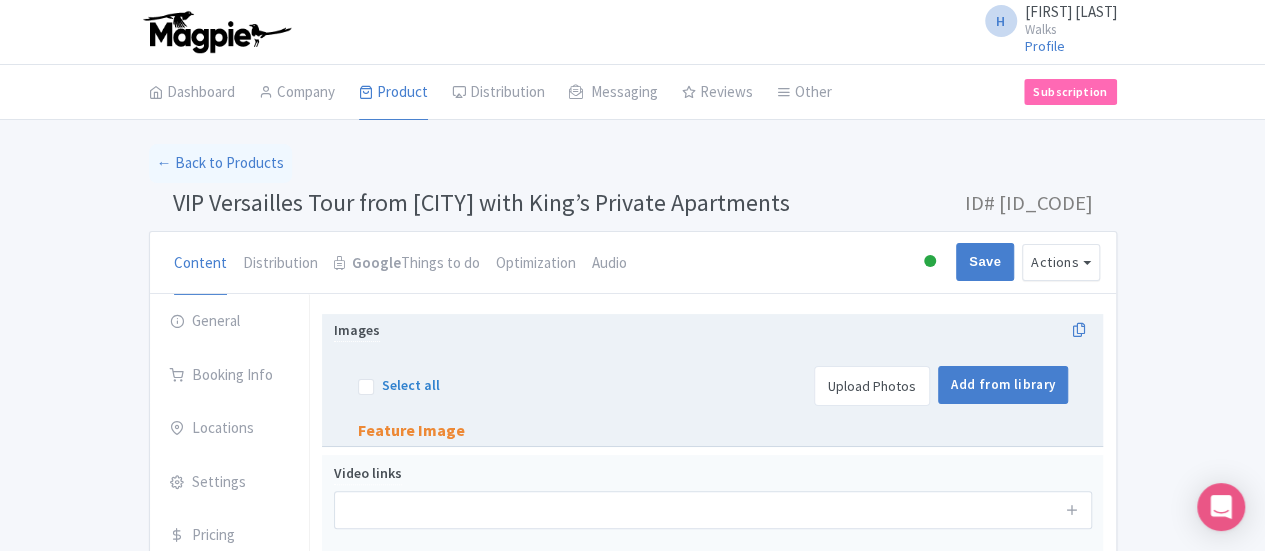 click on "Upload Photos" at bounding box center [872, 386] 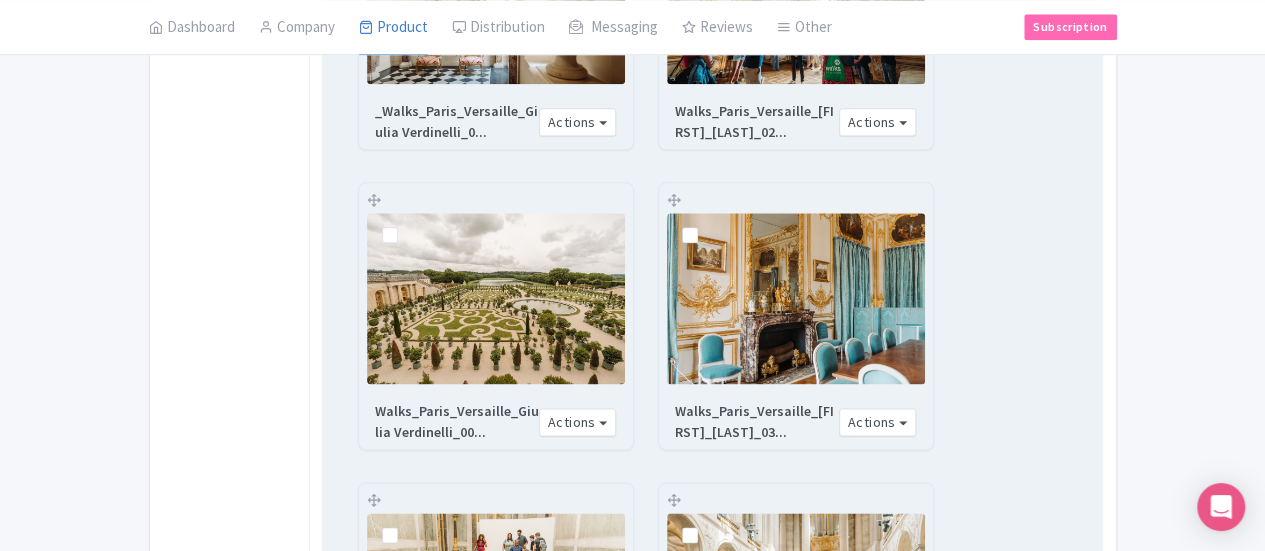scroll, scrollTop: 1062, scrollLeft: 0, axis: vertical 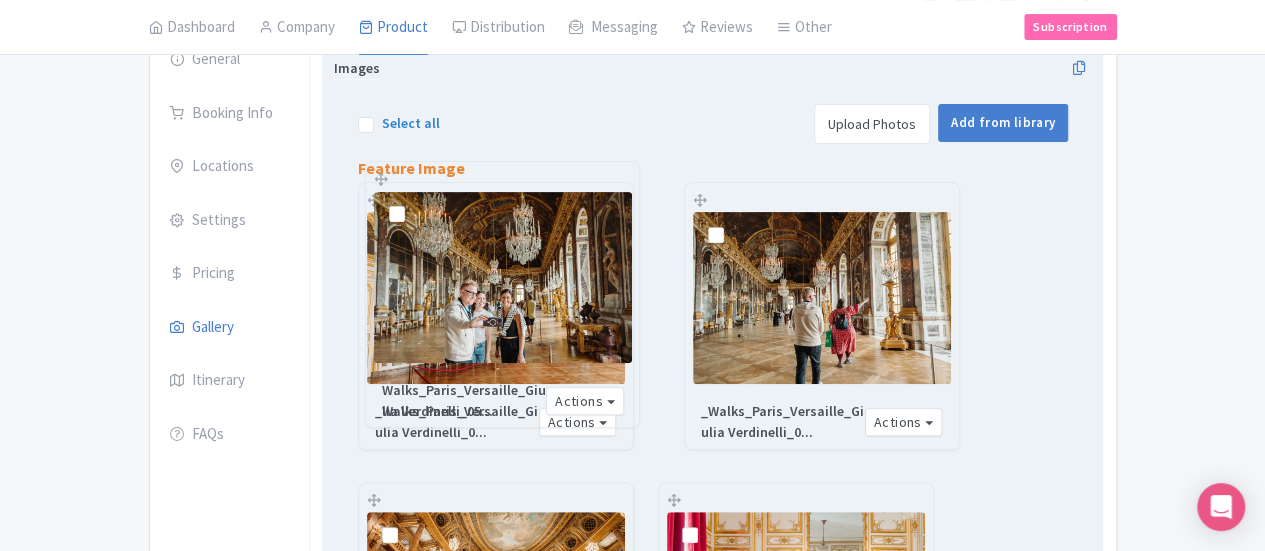 drag, startPoint x: 581, startPoint y: 292, endPoint x: 289, endPoint y: 172, distance: 315.69604 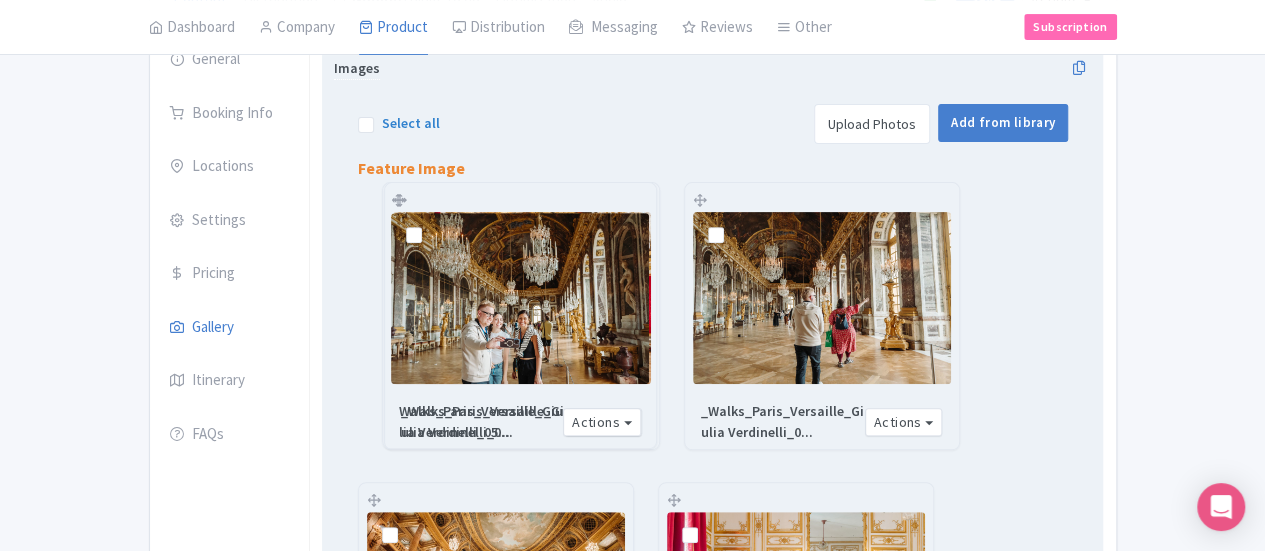 drag, startPoint x: 582, startPoint y: 197, endPoint x: 307, endPoint y: 197, distance: 275 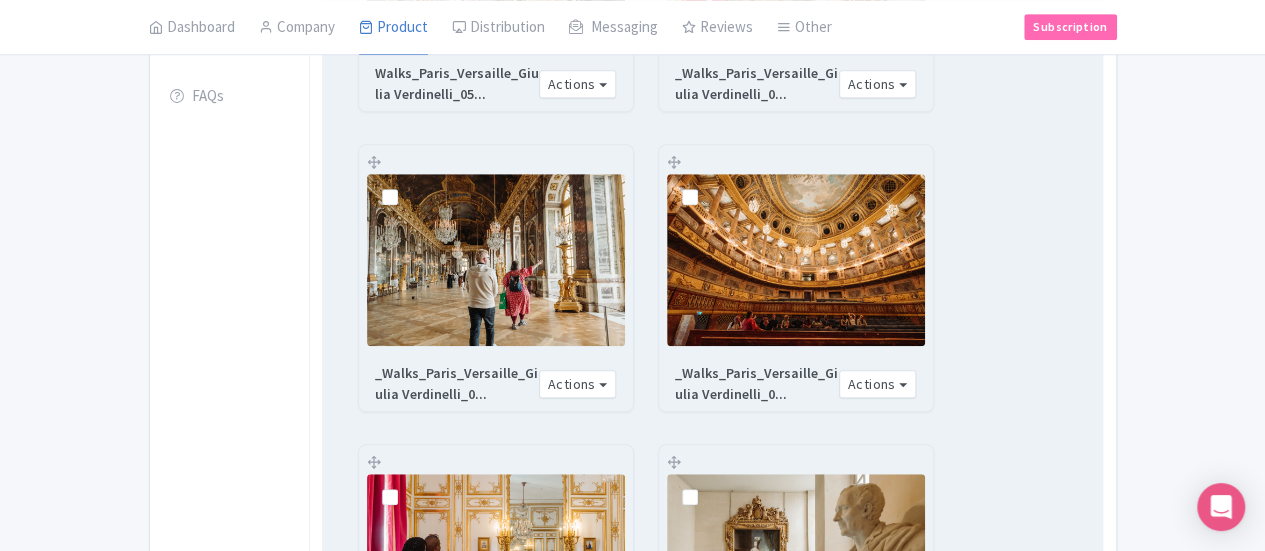 scroll, scrollTop: 762, scrollLeft: 0, axis: vertical 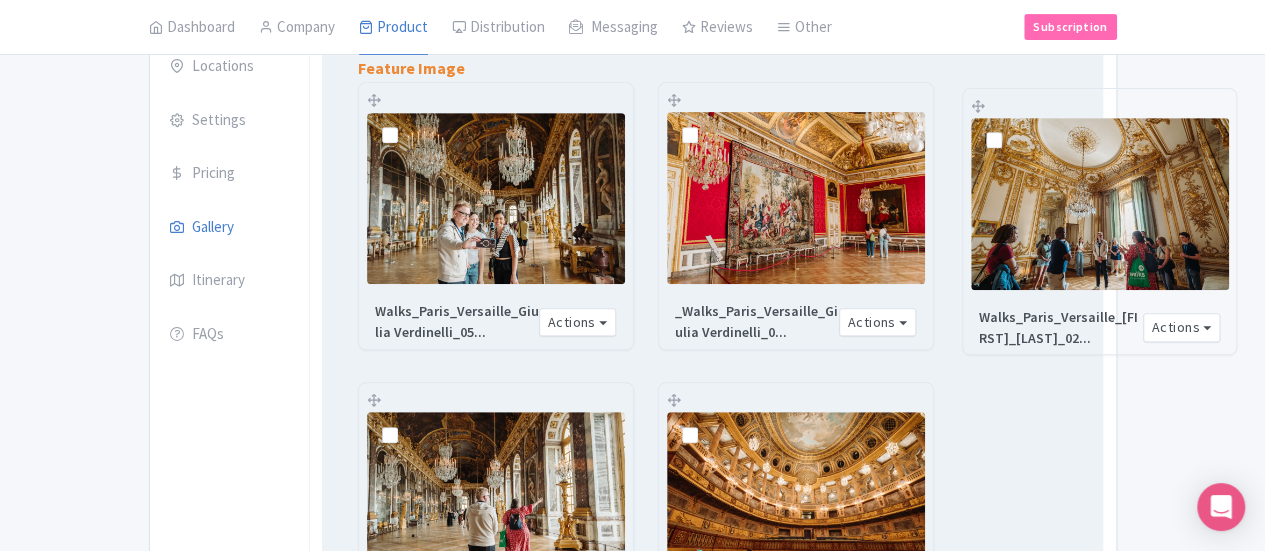 drag, startPoint x: 282, startPoint y: 298, endPoint x: 886, endPoint y: 105, distance: 634.08594 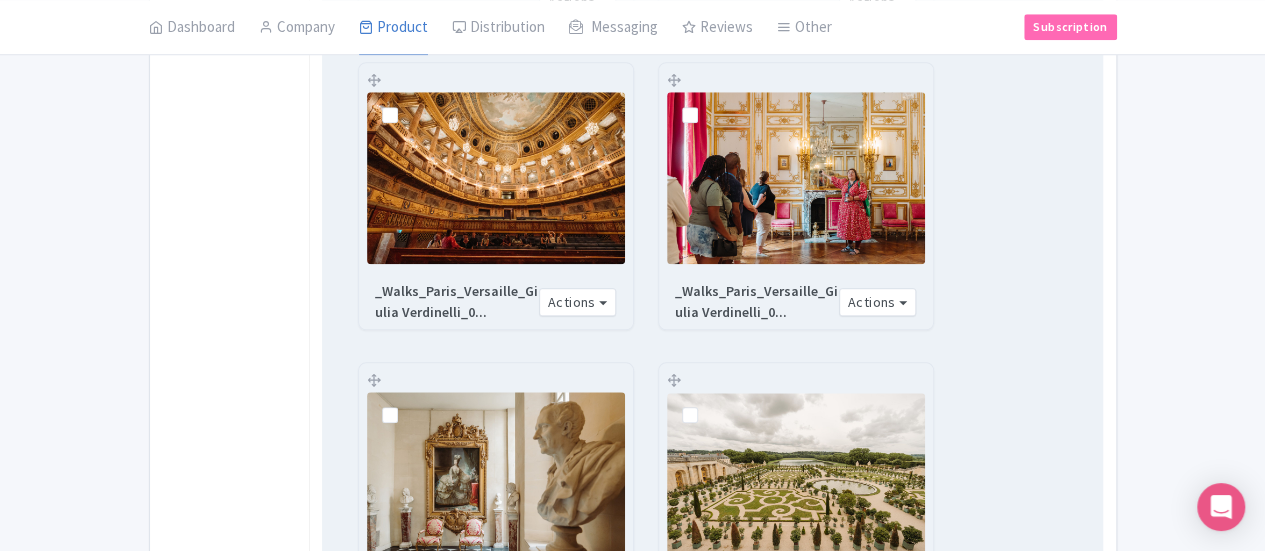 scroll, scrollTop: 762, scrollLeft: 0, axis: vertical 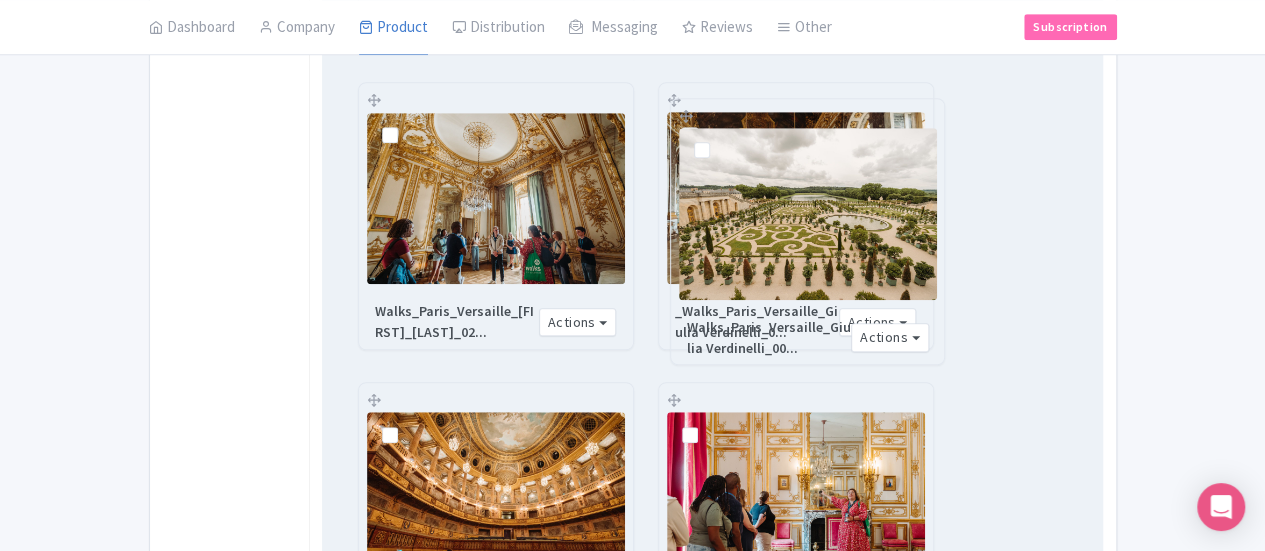 drag, startPoint x: 594, startPoint y: 283, endPoint x: 594, endPoint y: 112, distance: 171 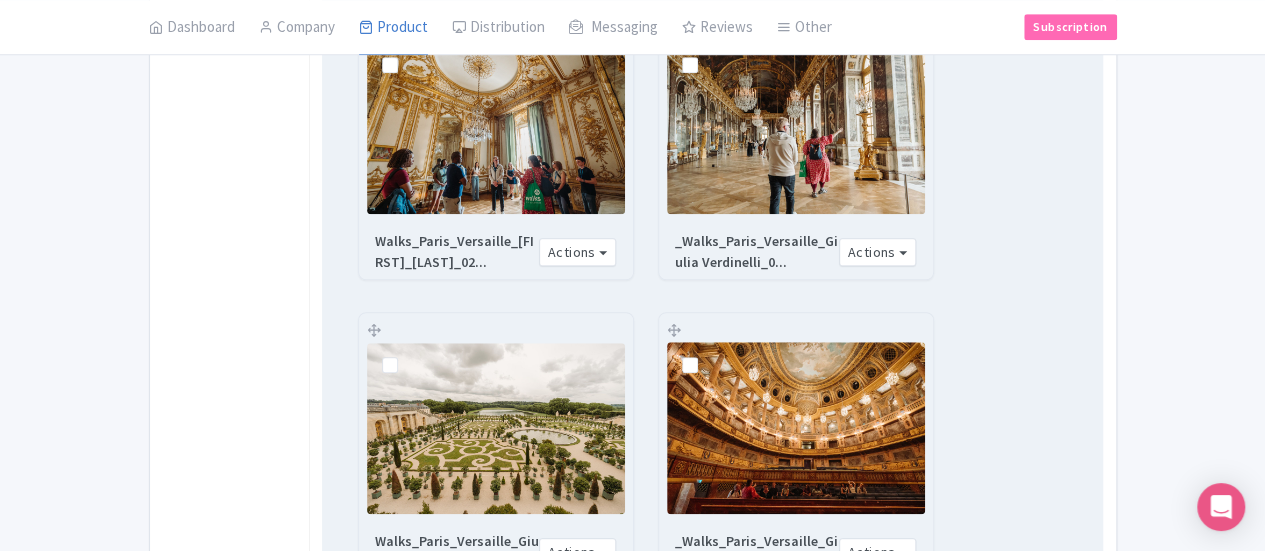 scroll, scrollTop: 762, scrollLeft: 0, axis: vertical 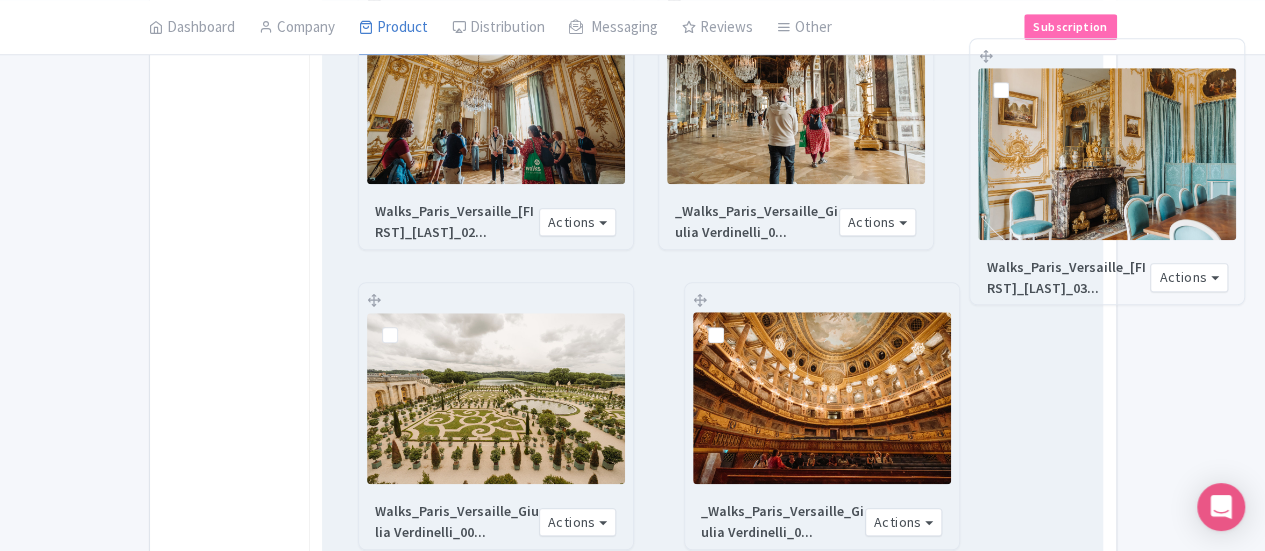 drag, startPoint x: 883, startPoint y: 299, endPoint x: 896, endPoint y: 56, distance: 243.34749 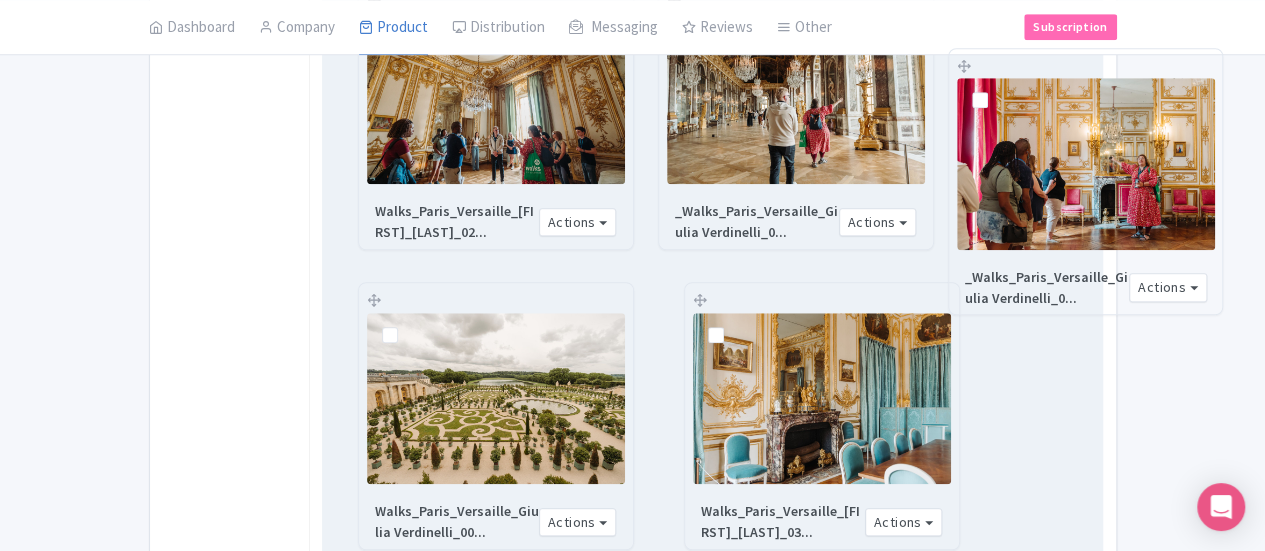 drag, startPoint x: 582, startPoint y: 299, endPoint x: 873, endPoint y: 66, distance: 372.7868 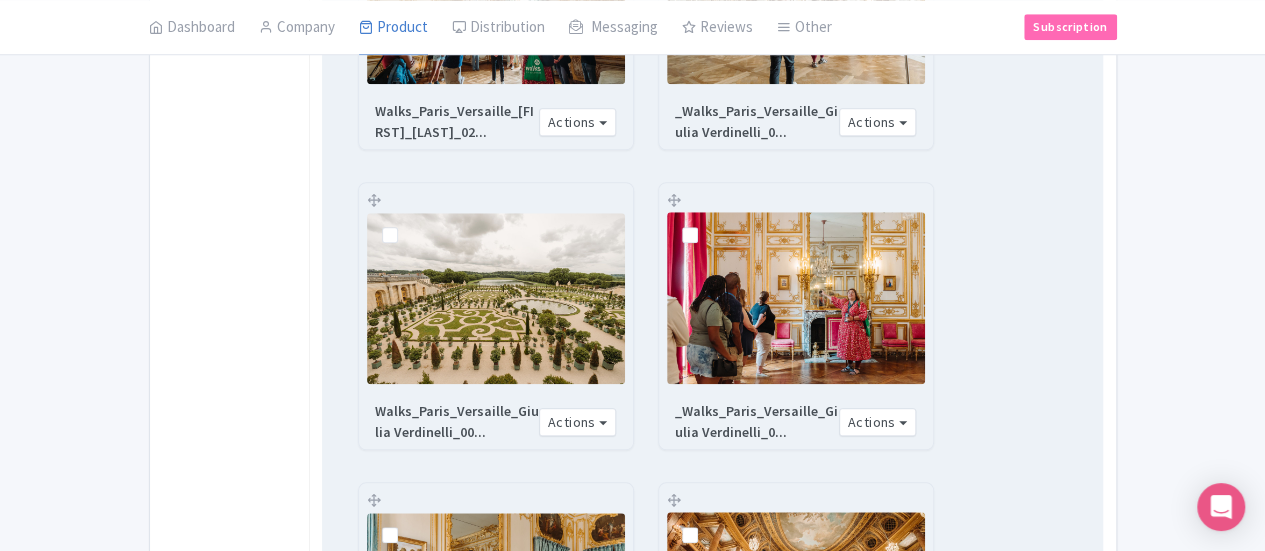 scroll, scrollTop: 962, scrollLeft: 0, axis: vertical 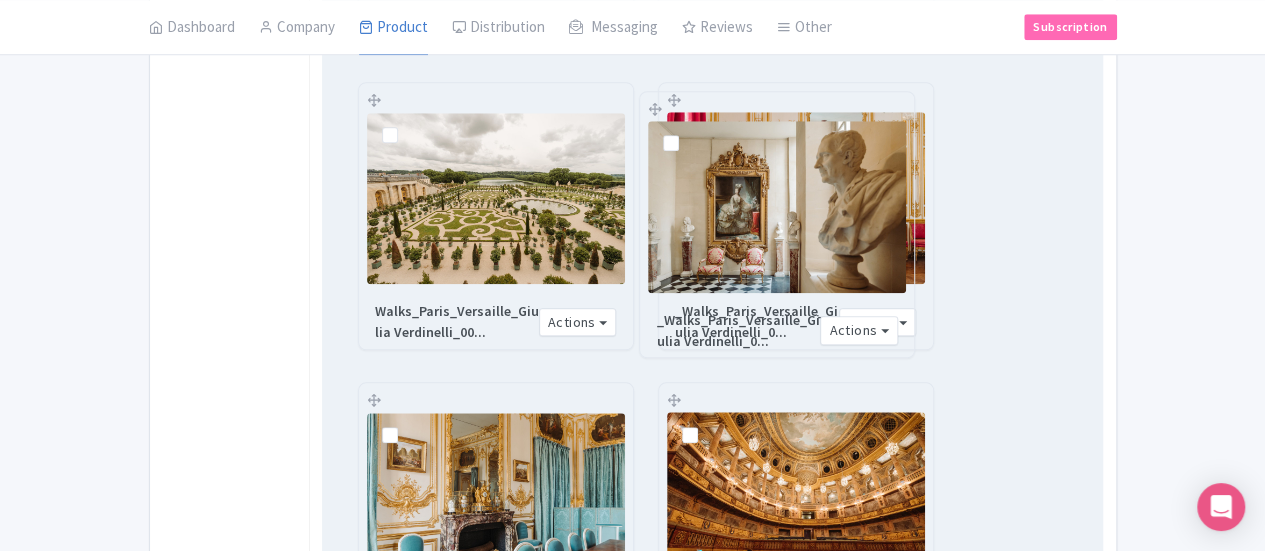 drag, startPoint x: 886, startPoint y: 95, endPoint x: 569, endPoint y: 105, distance: 317.15768 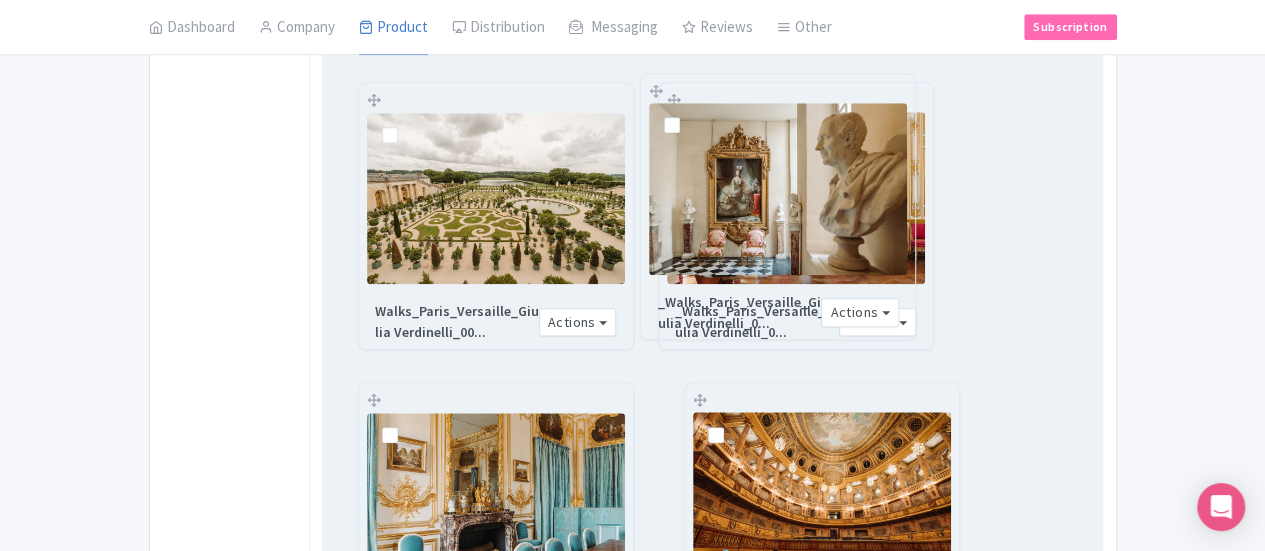 drag, startPoint x: 877, startPoint y: 95, endPoint x: 561, endPoint y: 87, distance: 316.10126 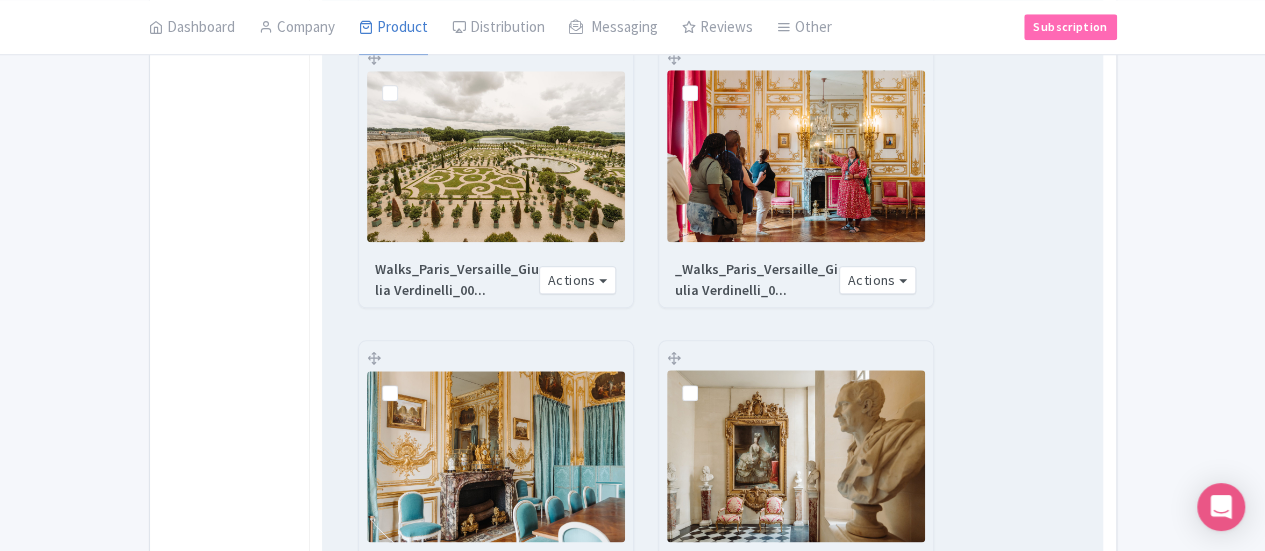 scroll, scrollTop: 962, scrollLeft: 0, axis: vertical 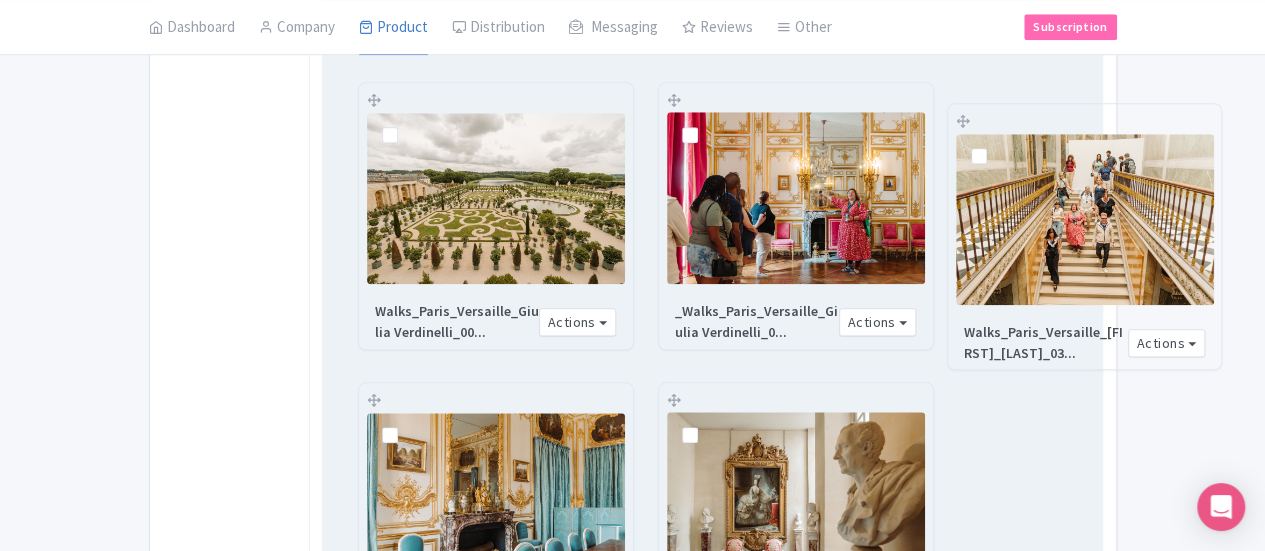 drag, startPoint x: 284, startPoint y: 393, endPoint x: 872, endPoint y: 117, distance: 649.5537 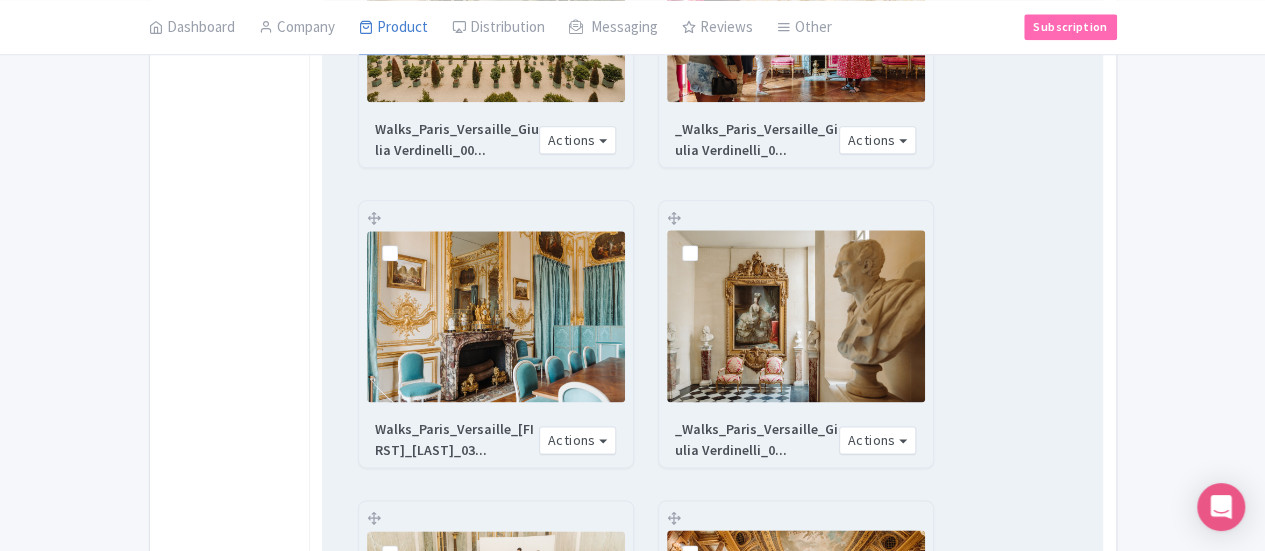 scroll, scrollTop: 1162, scrollLeft: 0, axis: vertical 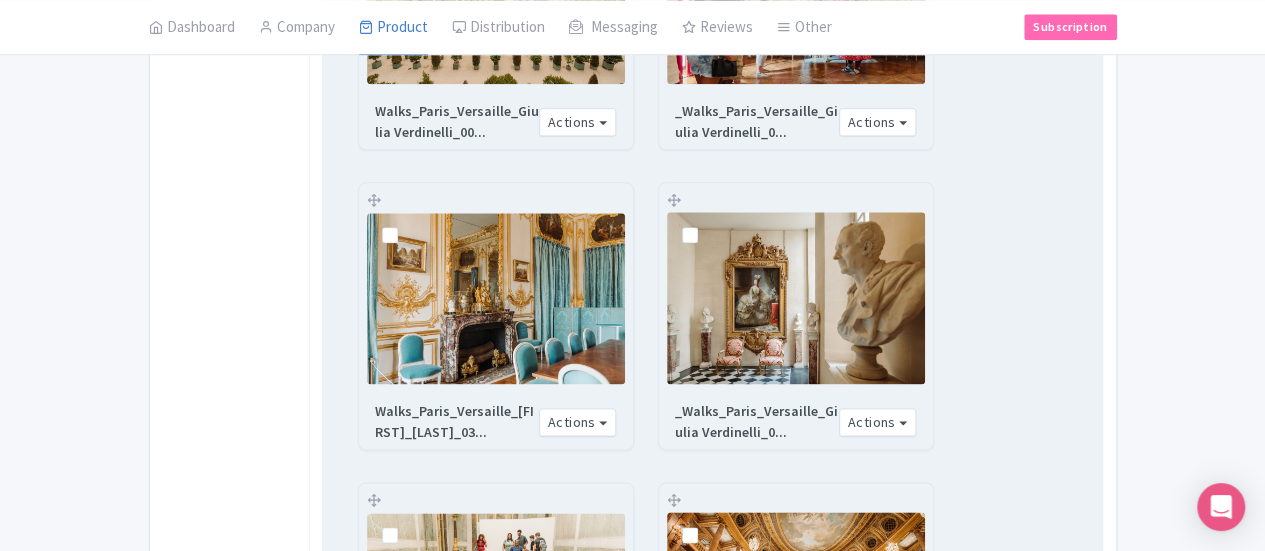 click on "Next ›" at bounding box center [714, 1088] 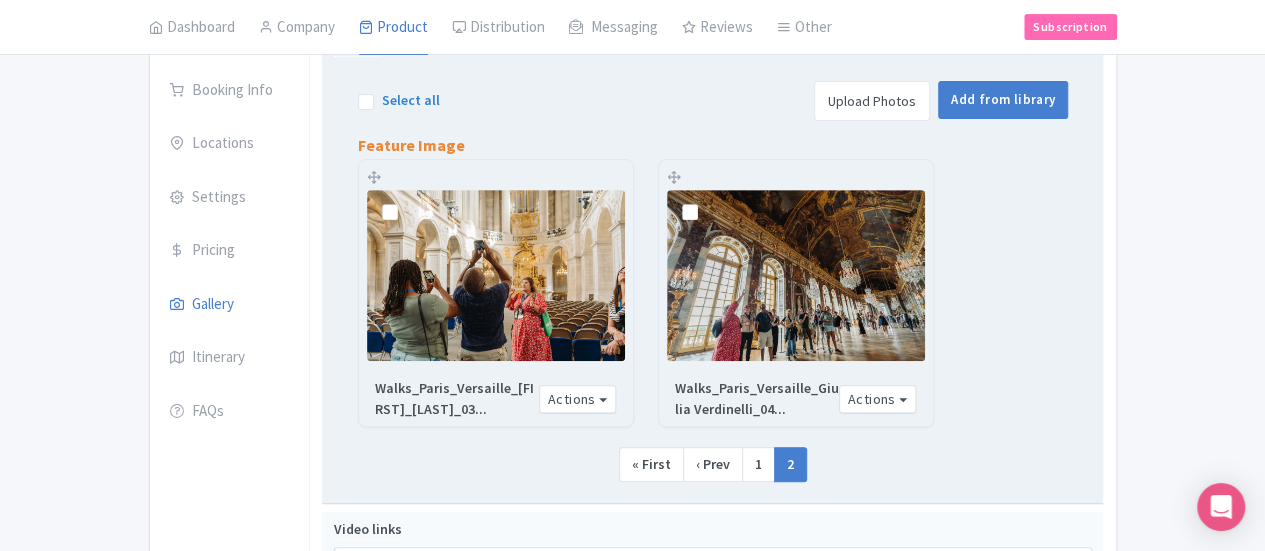 scroll, scrollTop: 289, scrollLeft: 0, axis: vertical 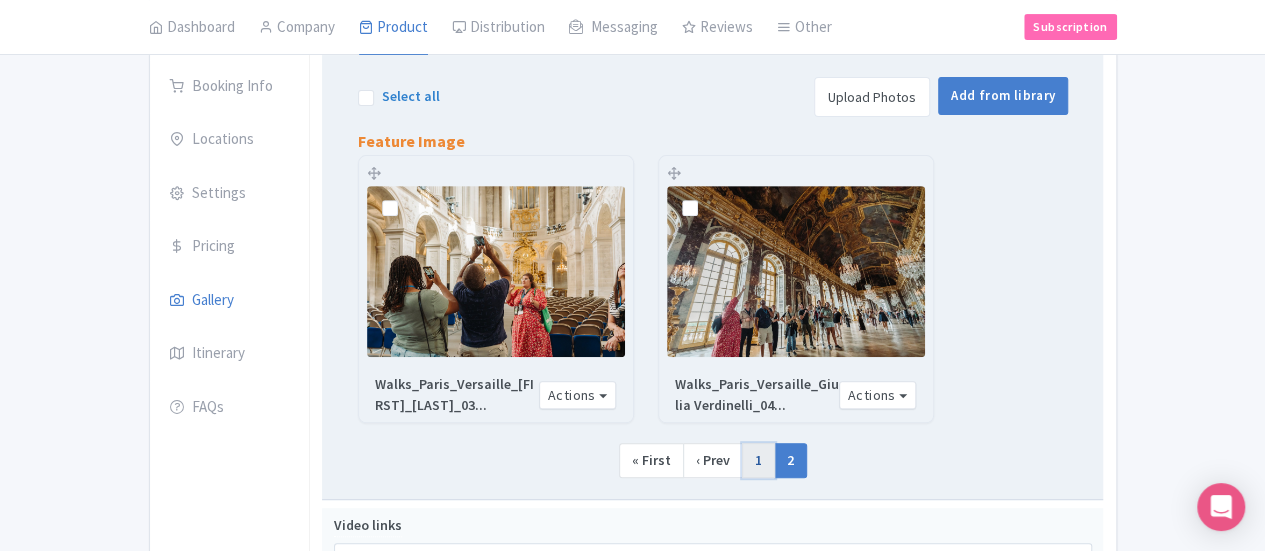 click on "1" at bounding box center [758, 461] 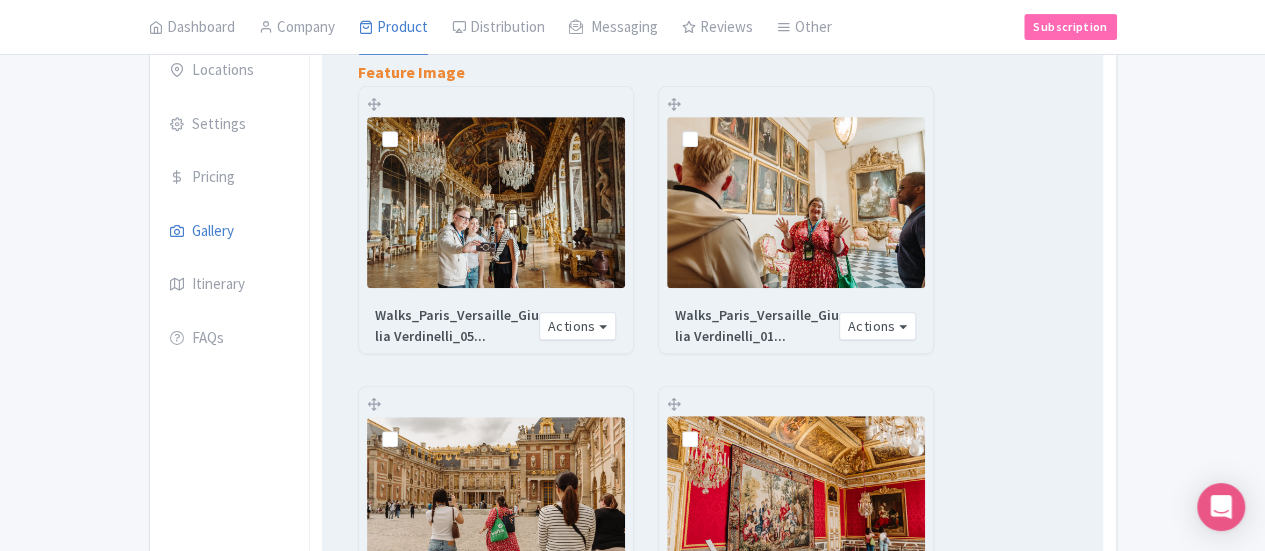 scroll, scrollTop: 389, scrollLeft: 0, axis: vertical 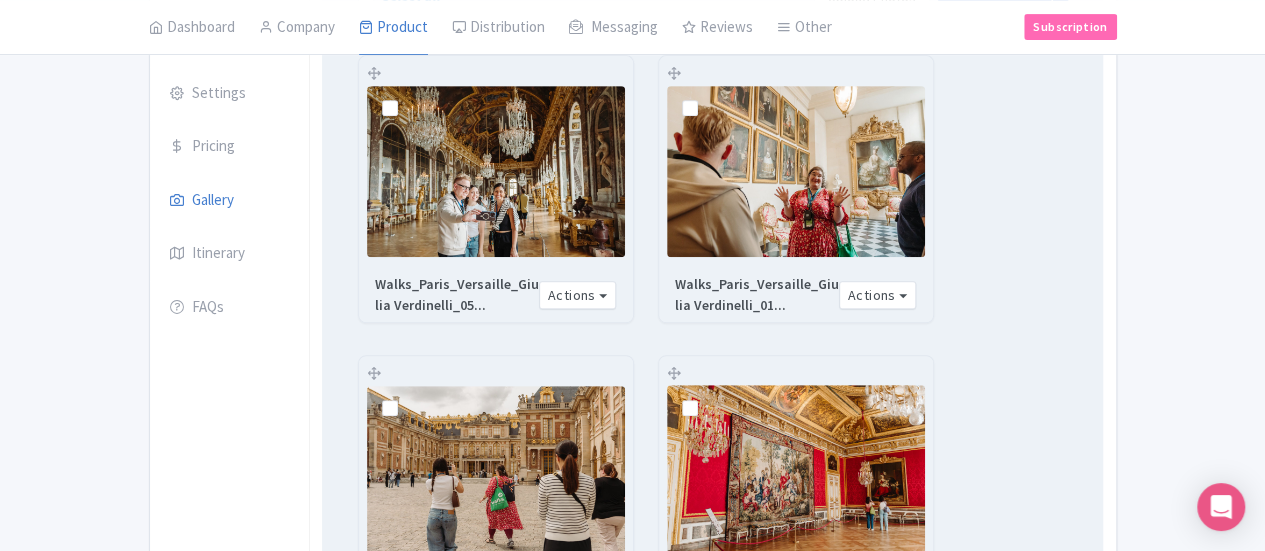 drag, startPoint x: 881, startPoint y: 71, endPoint x: 905, endPoint y: 154, distance: 86.40023 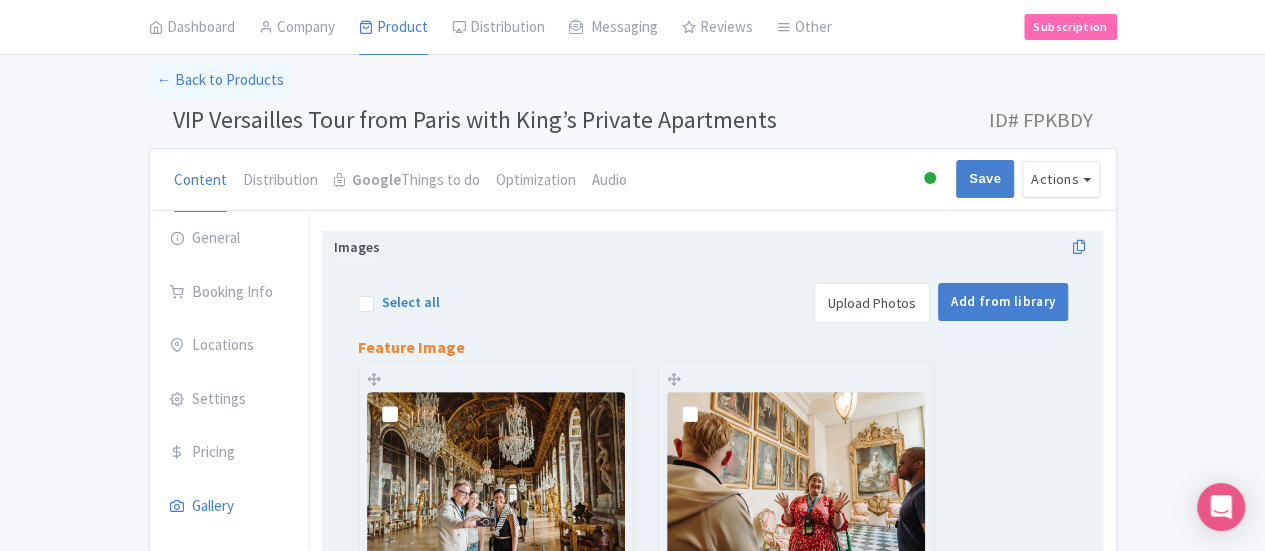 scroll, scrollTop: 200, scrollLeft: 0, axis: vertical 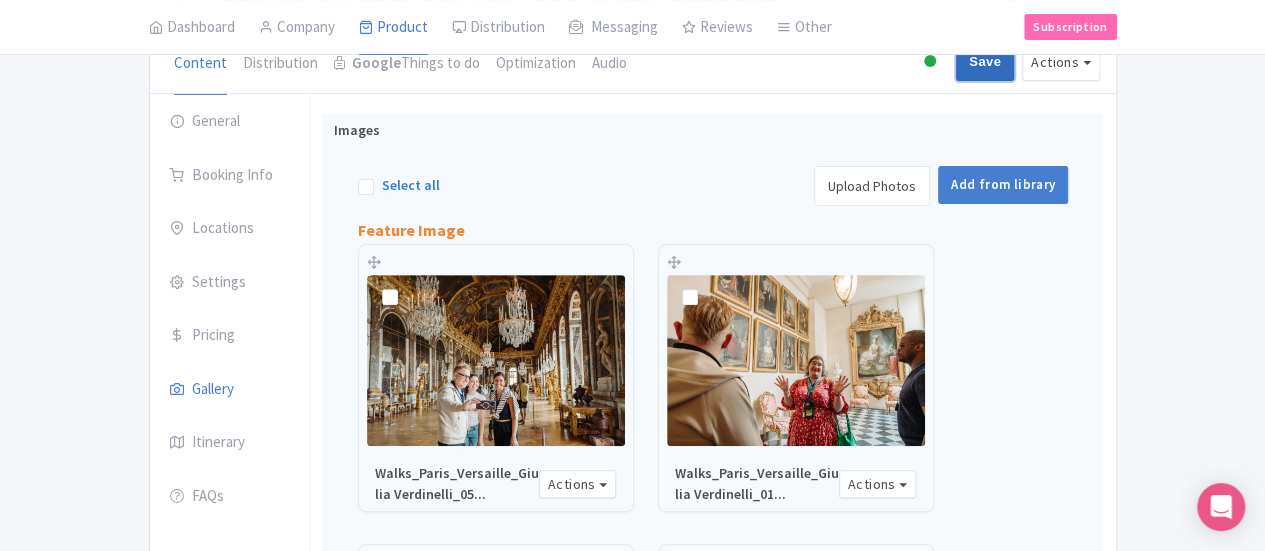 click on "Save" at bounding box center (985, 62) 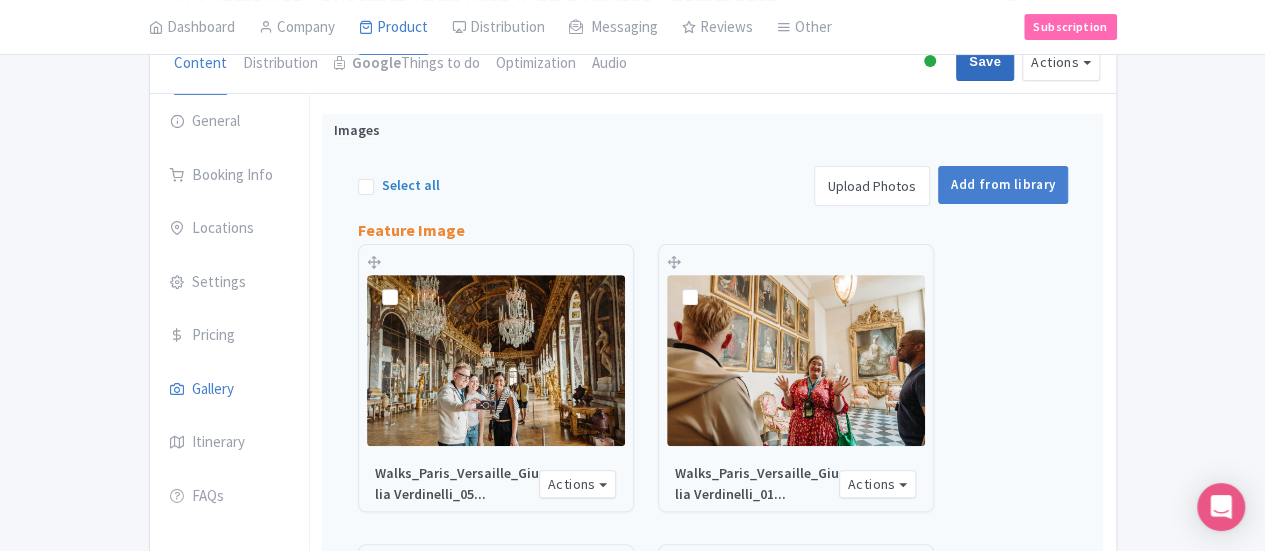 type on "Saving..." 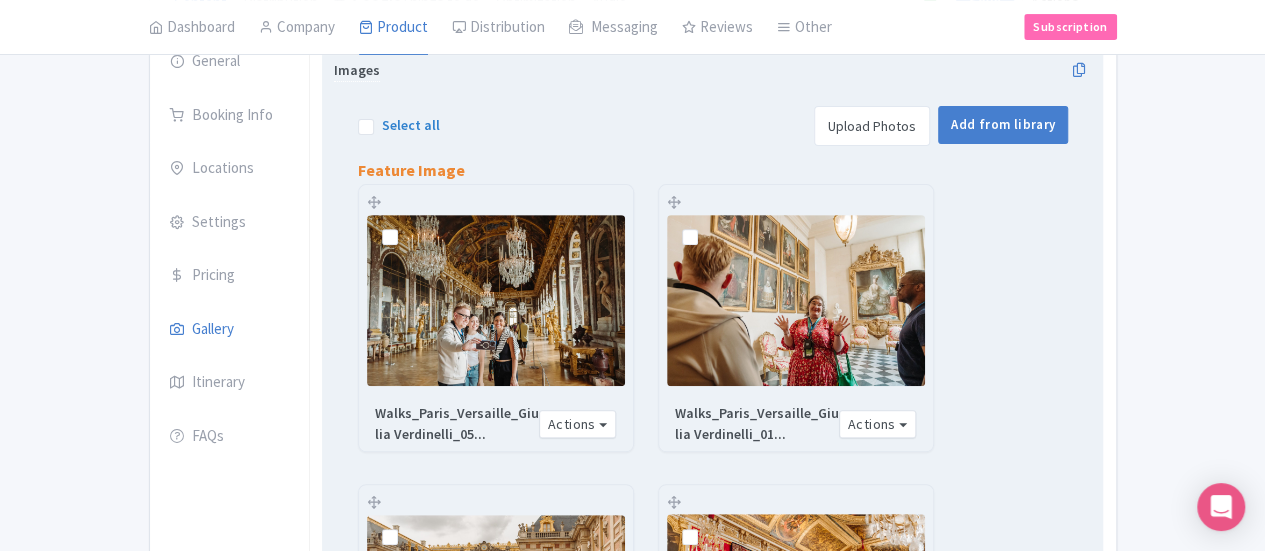scroll, scrollTop: 262, scrollLeft: 0, axis: vertical 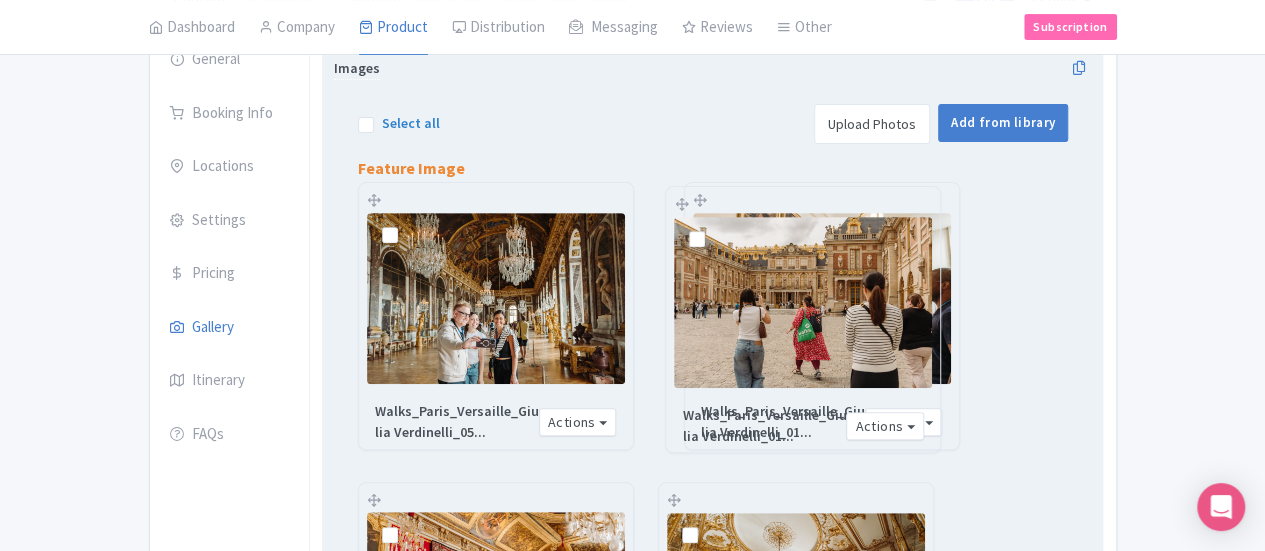 drag, startPoint x: 884, startPoint y: 194, endPoint x: 593, endPoint y: 198, distance: 291.0275 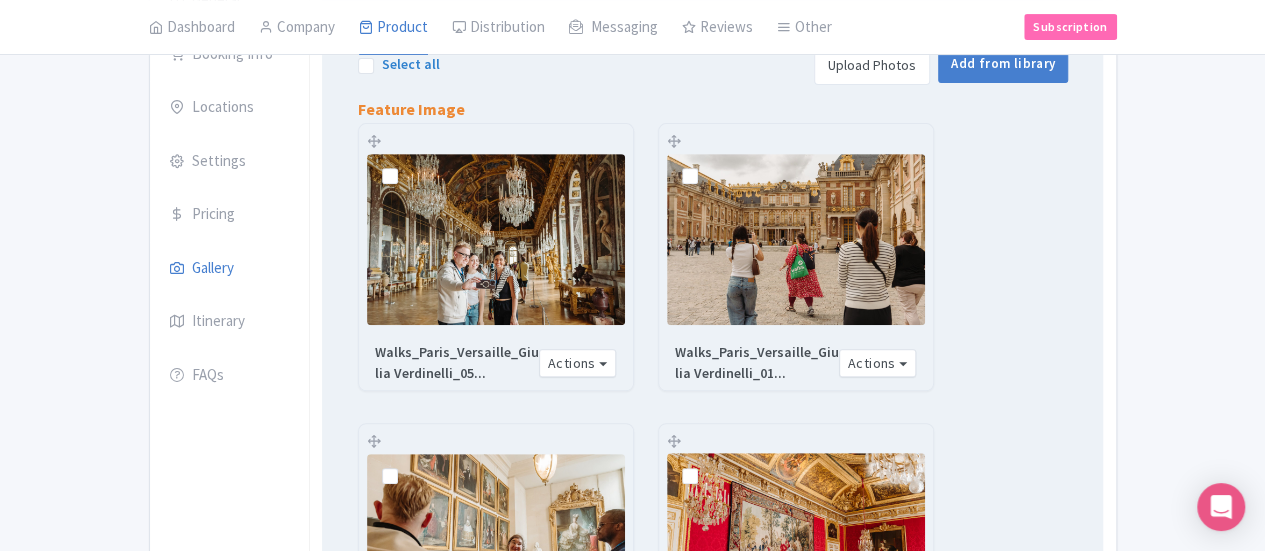 scroll, scrollTop: 362, scrollLeft: 0, axis: vertical 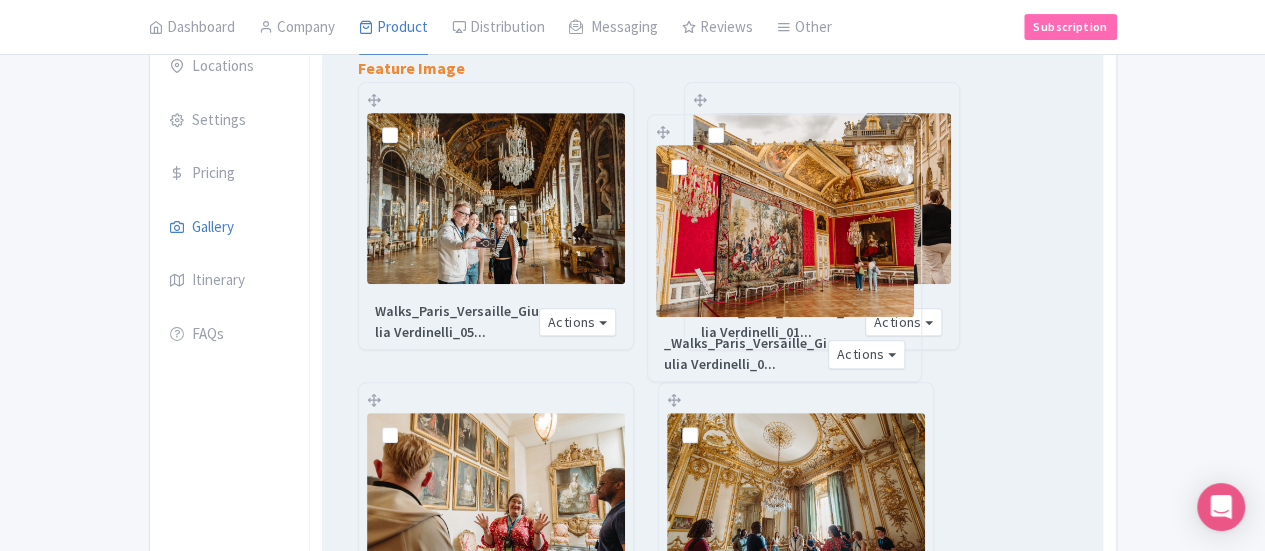 drag, startPoint x: 284, startPoint y: 393, endPoint x: 570, endPoint y: 127, distance: 390.57907 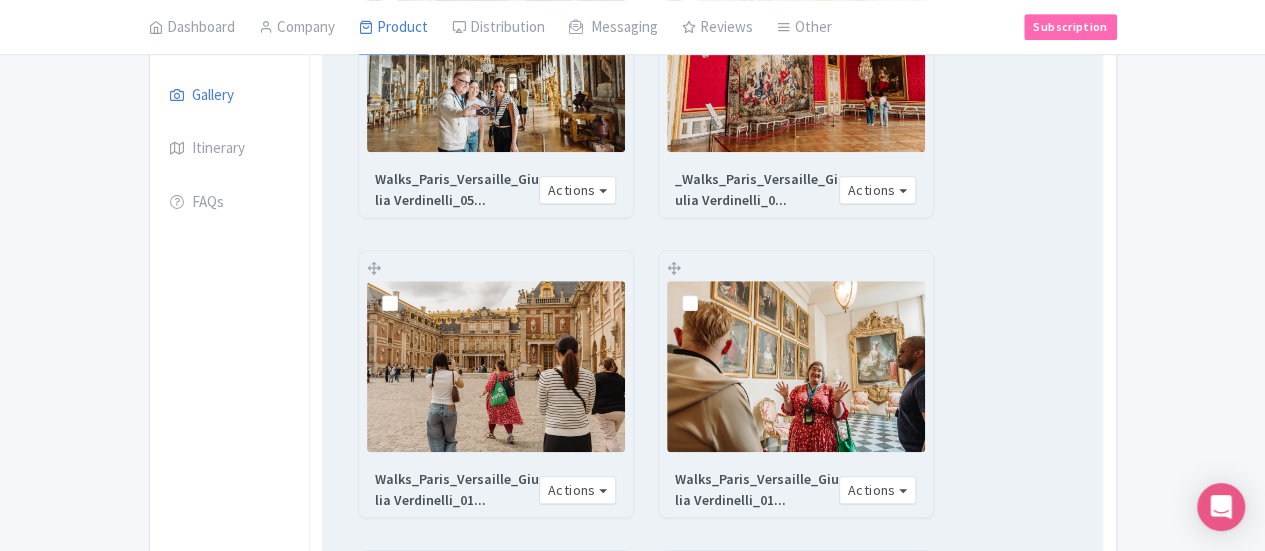 scroll, scrollTop: 462, scrollLeft: 0, axis: vertical 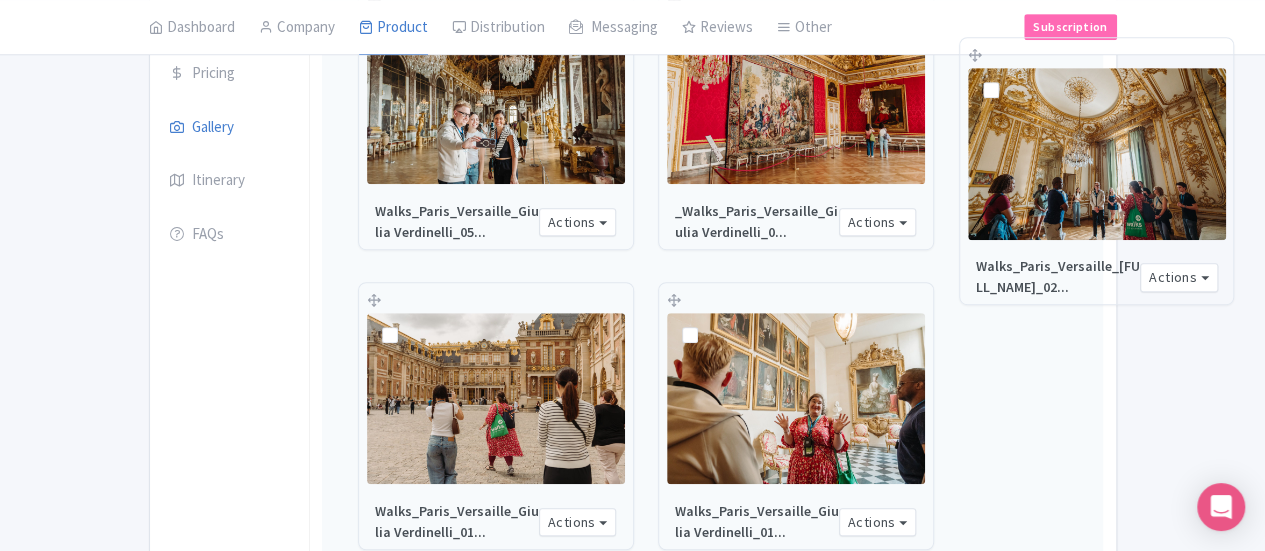 drag, startPoint x: 584, startPoint y: 296, endPoint x: 879, endPoint y: 52, distance: 382.83286 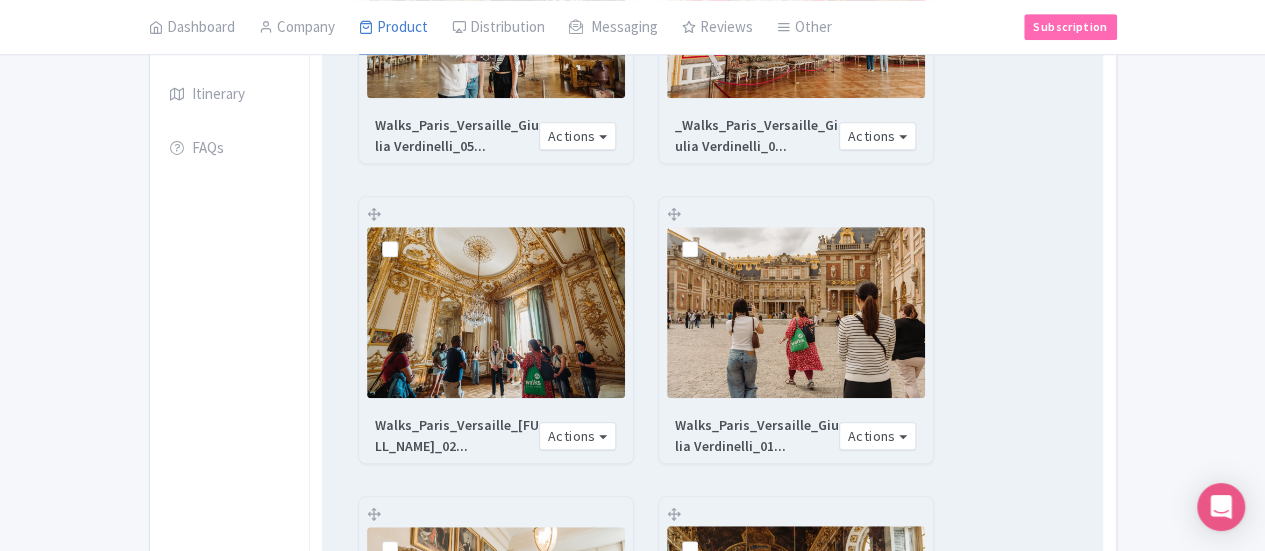 scroll, scrollTop: 462, scrollLeft: 0, axis: vertical 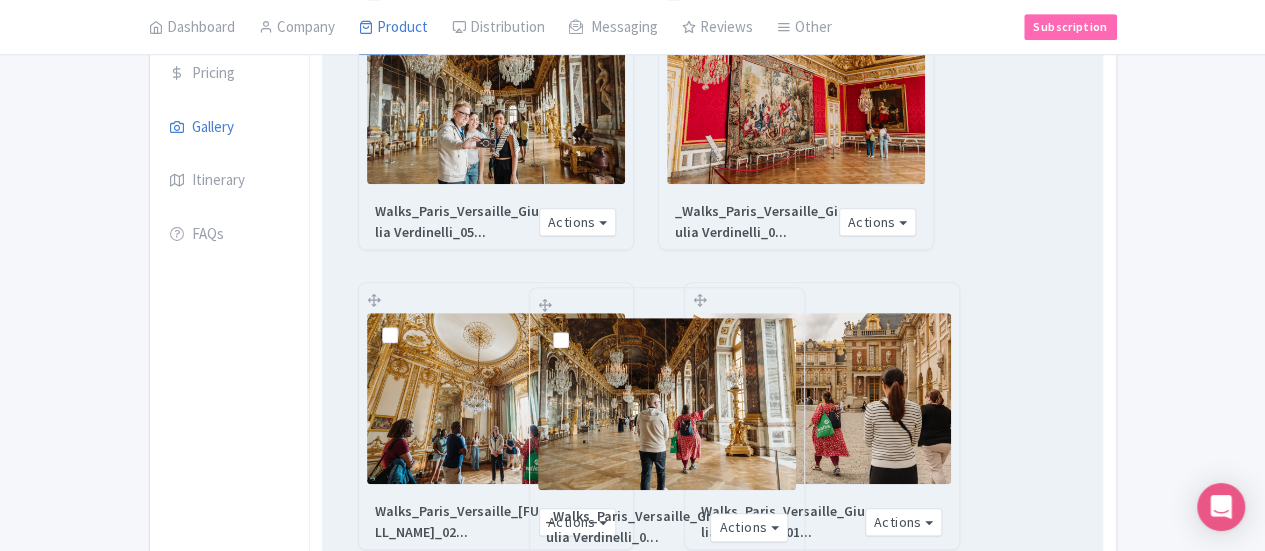 drag, startPoint x: 874, startPoint y: 295, endPoint x: 379, endPoint y: 299, distance: 495.01617 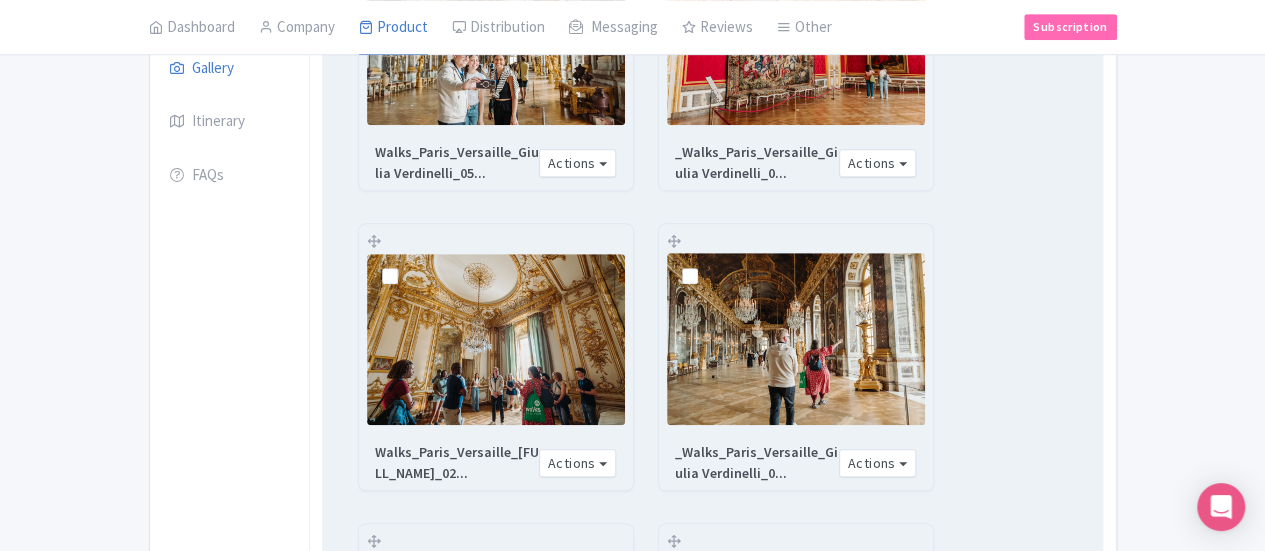 scroll, scrollTop: 562, scrollLeft: 0, axis: vertical 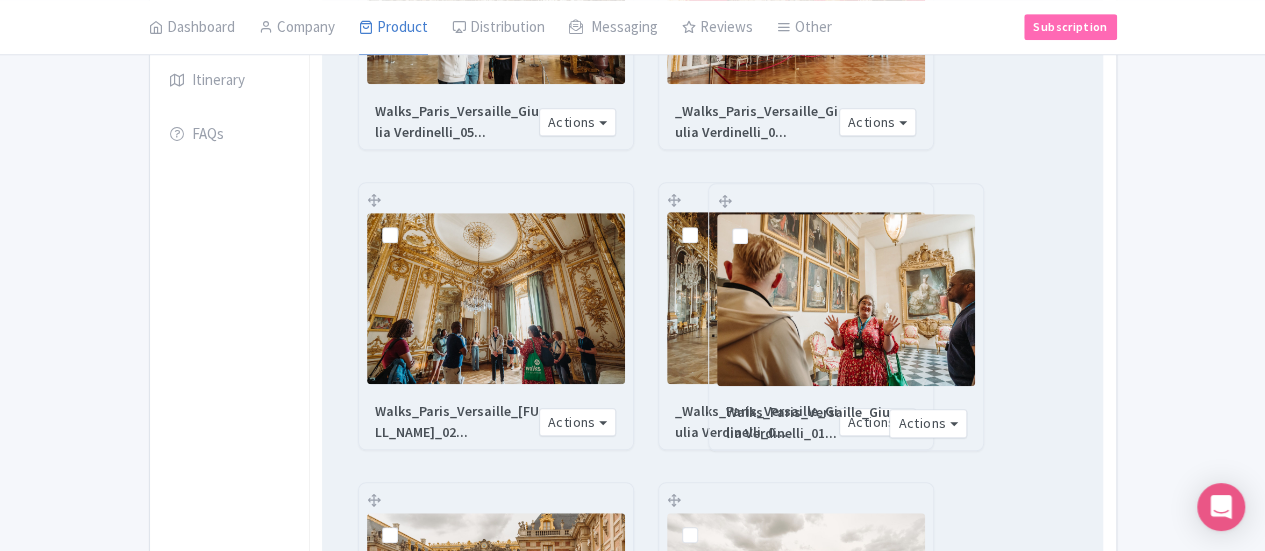 drag, startPoint x: 884, startPoint y: 197, endPoint x: 636, endPoint y: 198, distance: 248.00201 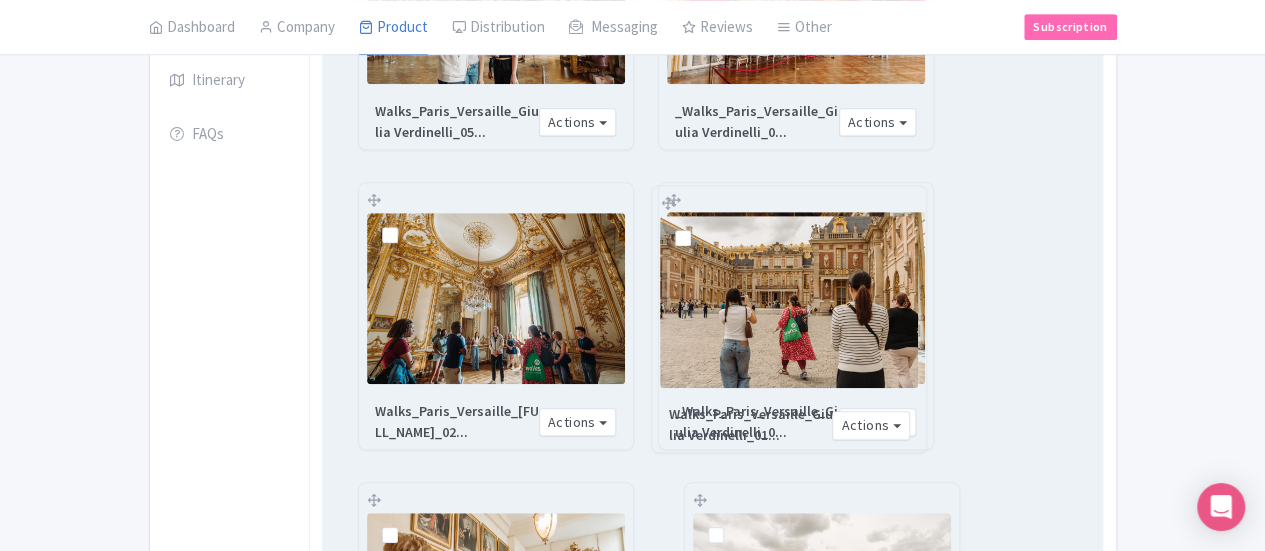 drag, startPoint x: 879, startPoint y: 198, endPoint x: 558, endPoint y: 202, distance: 321.02493 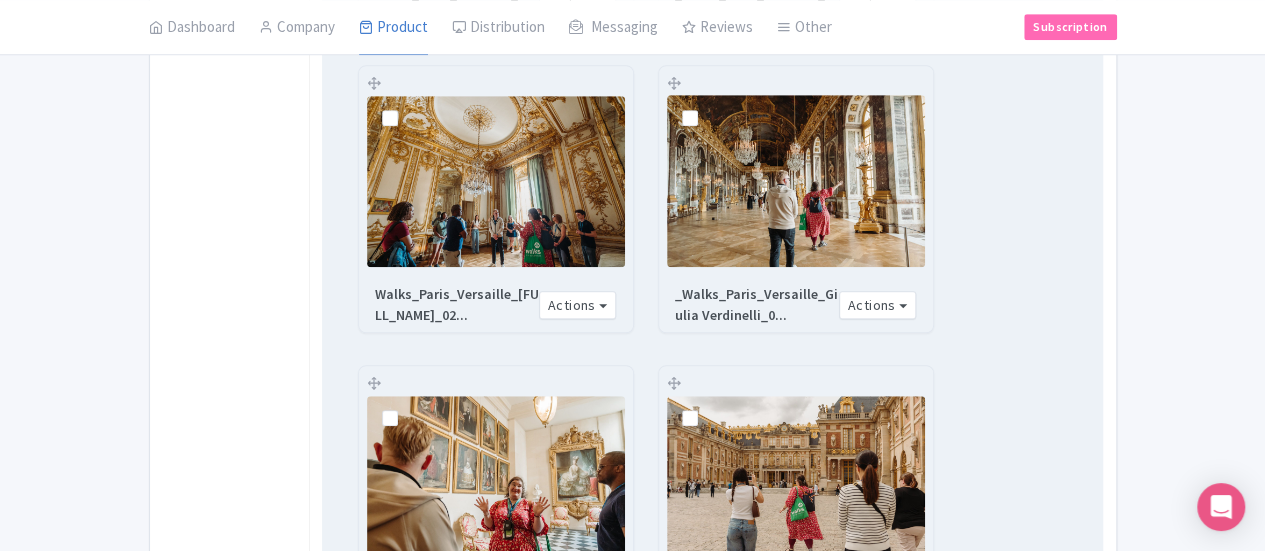 scroll, scrollTop: 662, scrollLeft: 0, axis: vertical 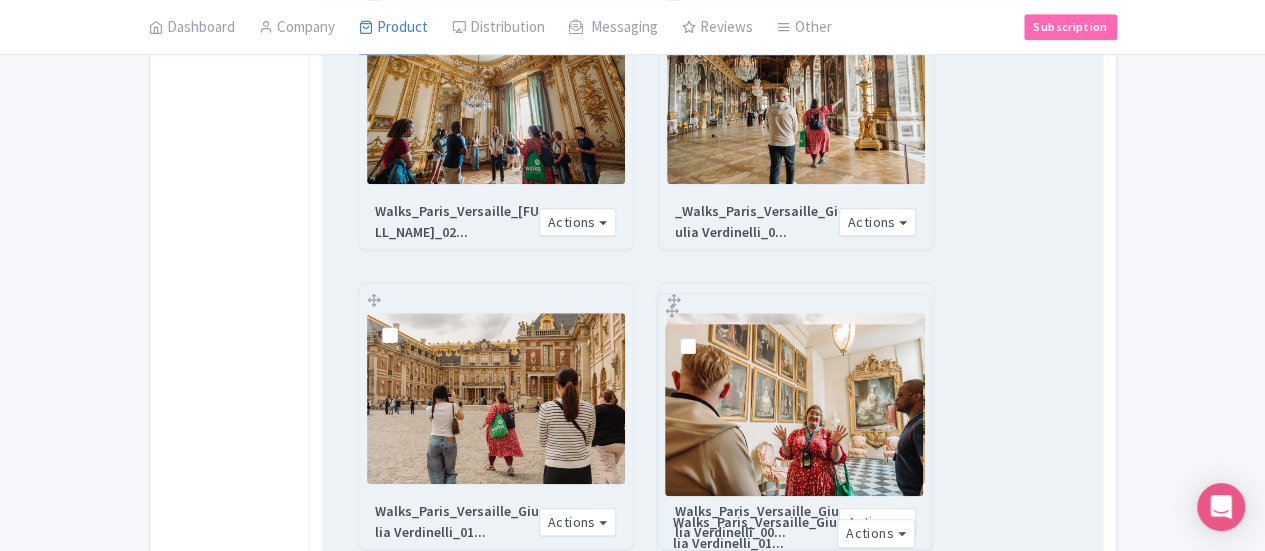 drag, startPoint x: 580, startPoint y: 95, endPoint x: 579, endPoint y: 306, distance: 211.00237 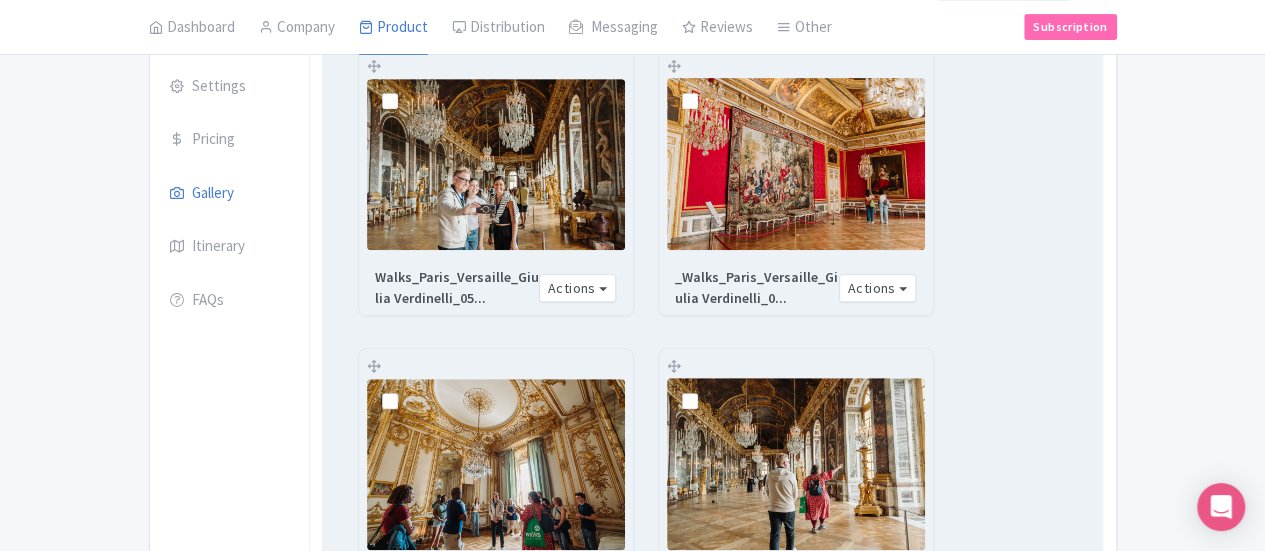 scroll, scrollTop: 62, scrollLeft: 0, axis: vertical 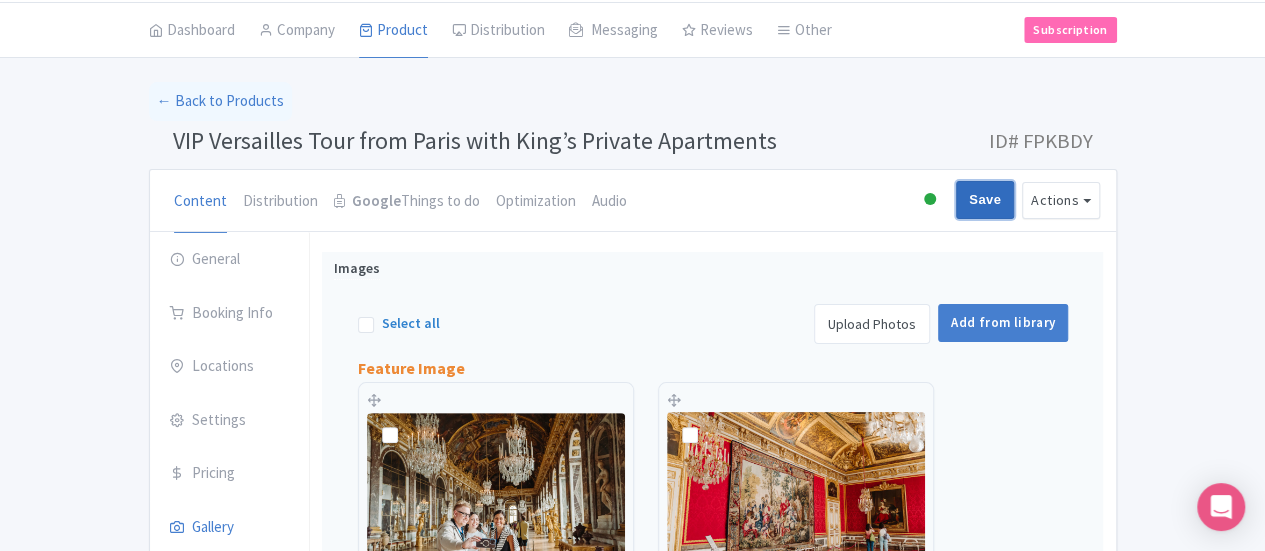click on "Save" at bounding box center (985, 200) 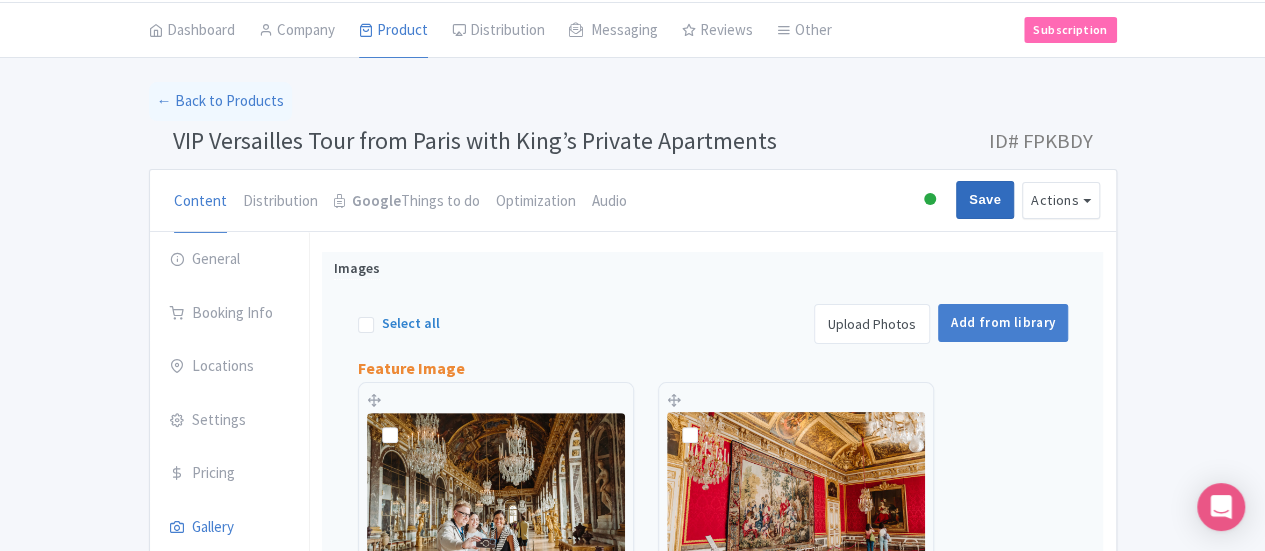 type on "Saving..." 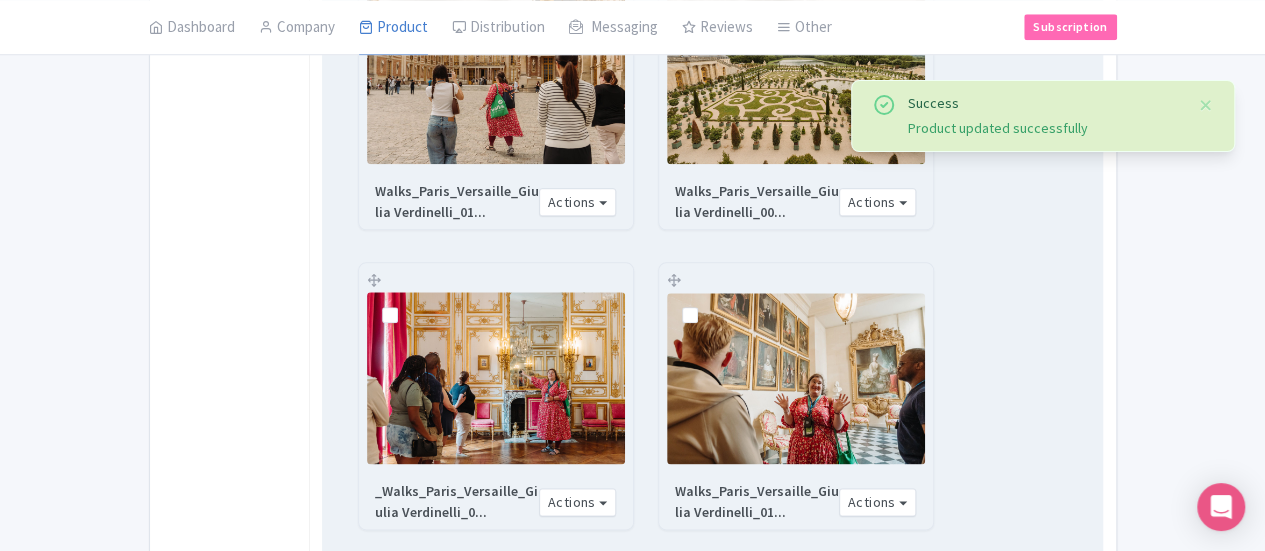 scroll, scrollTop: 1362, scrollLeft: 0, axis: vertical 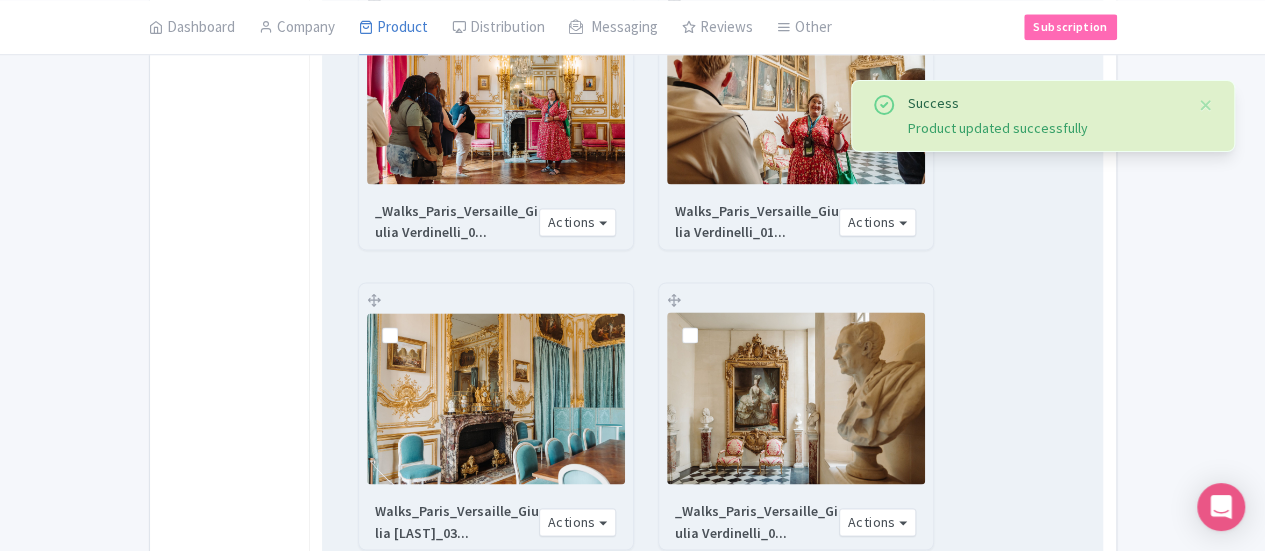 click on "2" at bounding box center [667, 888] 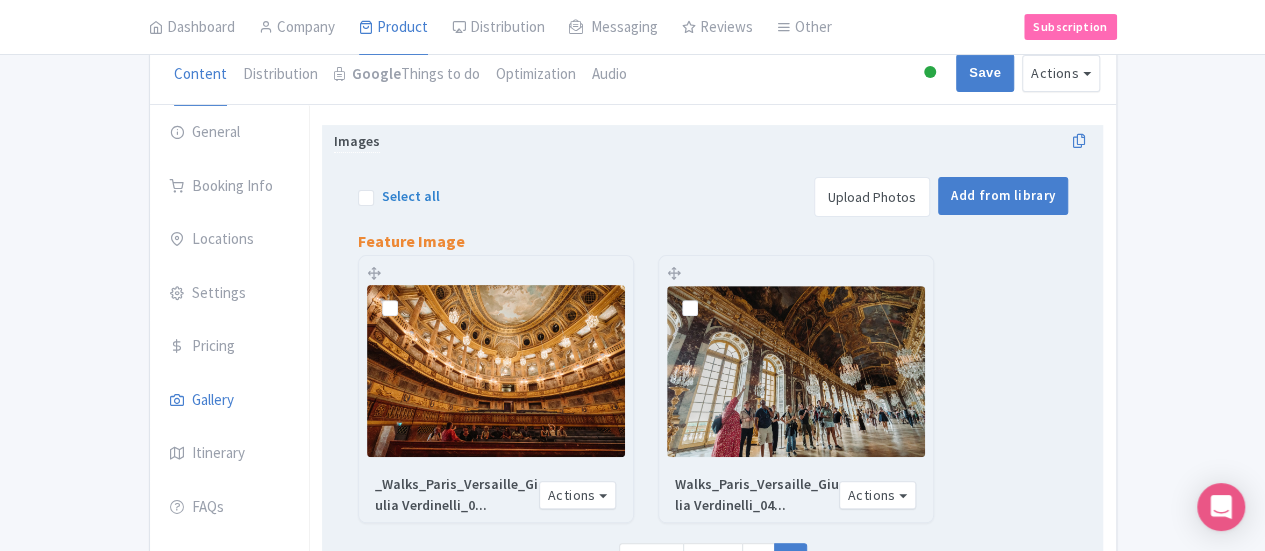 scroll, scrollTop: 389, scrollLeft: 0, axis: vertical 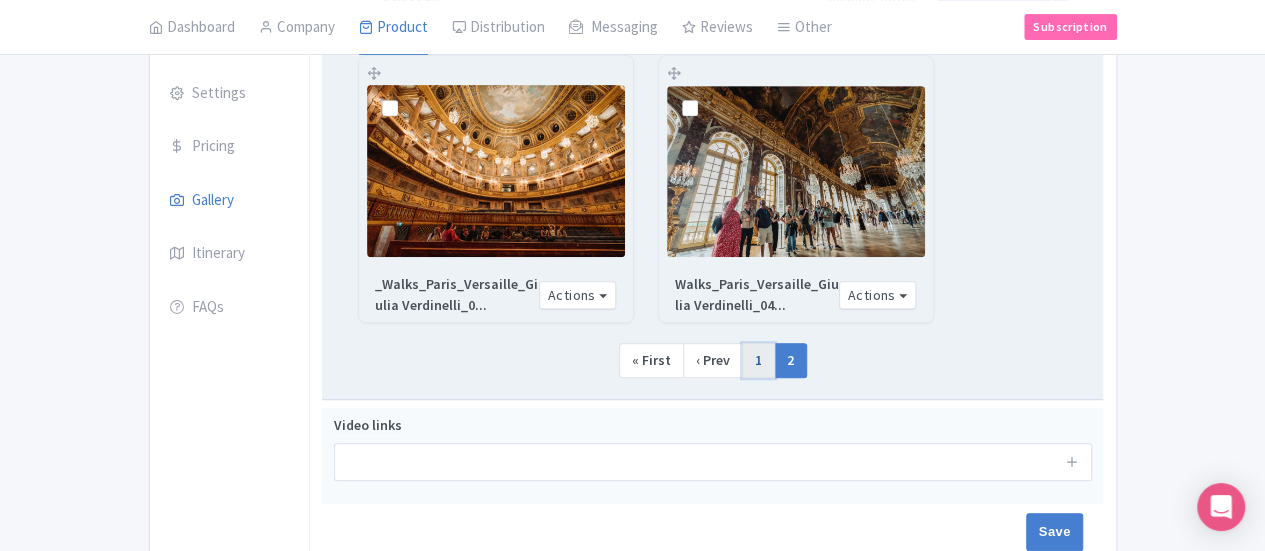 click on "1" at bounding box center [758, 361] 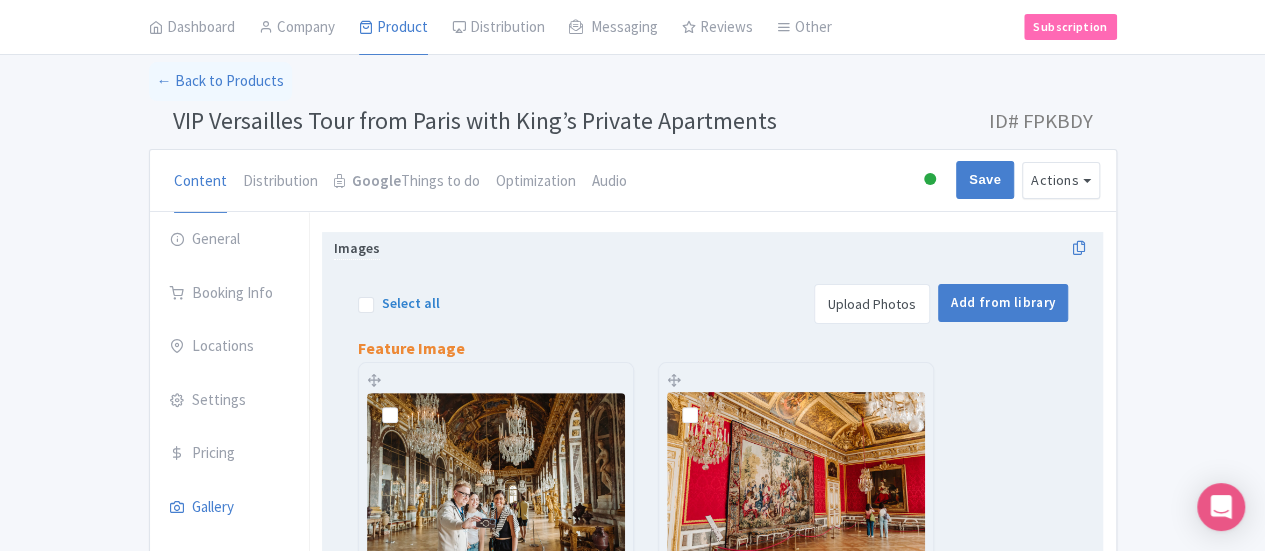 scroll, scrollTop: 0, scrollLeft: 0, axis: both 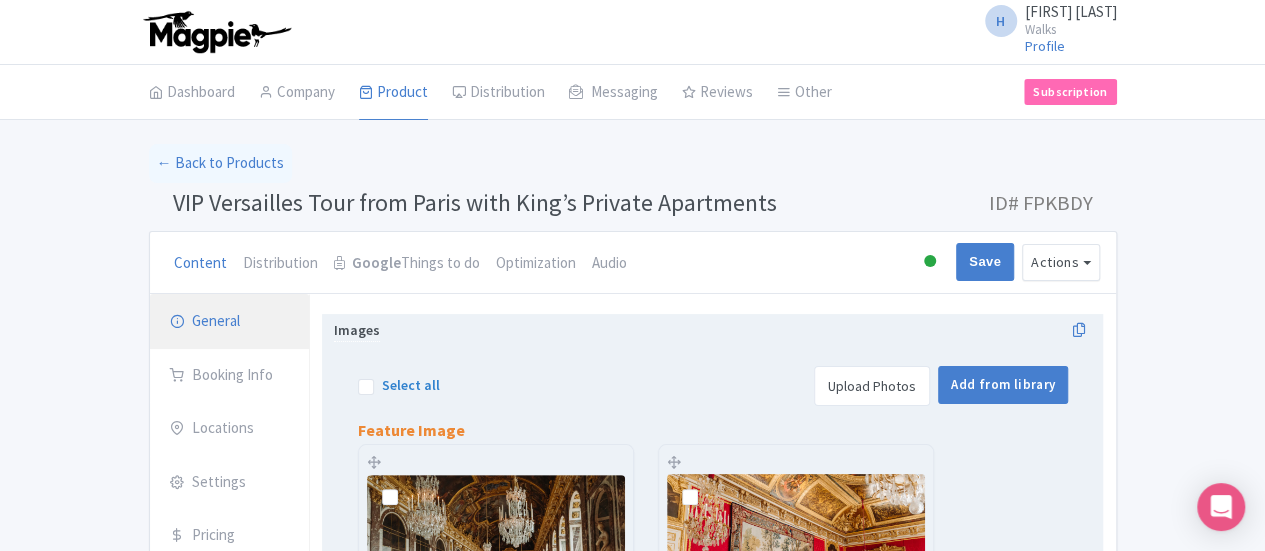 click on "General" at bounding box center (230, 322) 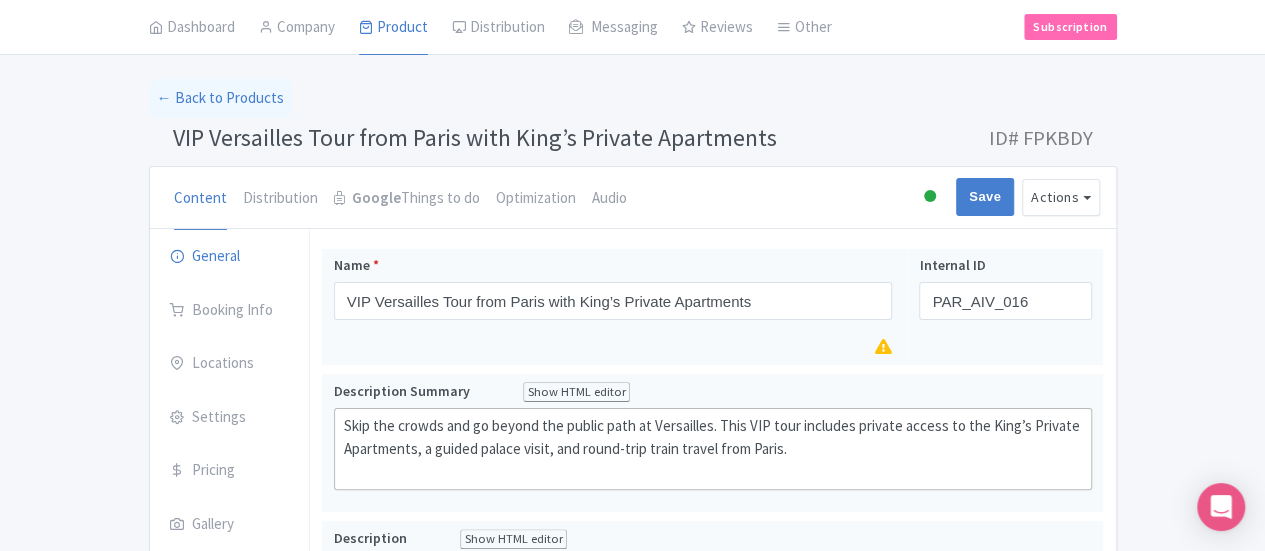 scroll, scrollTop: 0, scrollLeft: 0, axis: both 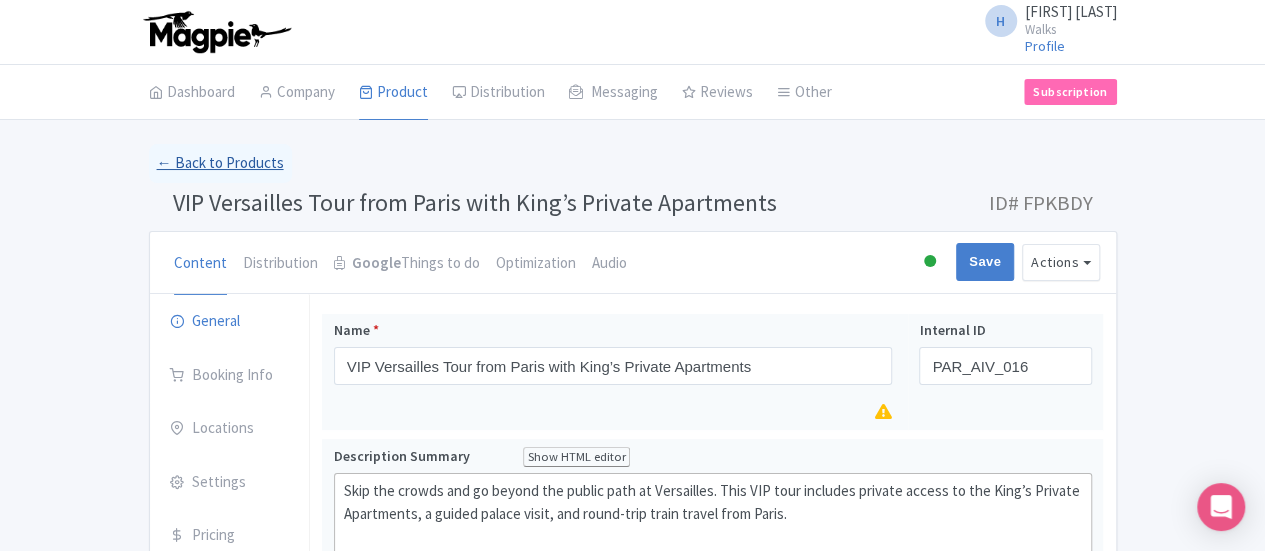 click on "← Back to Products" at bounding box center (220, 163) 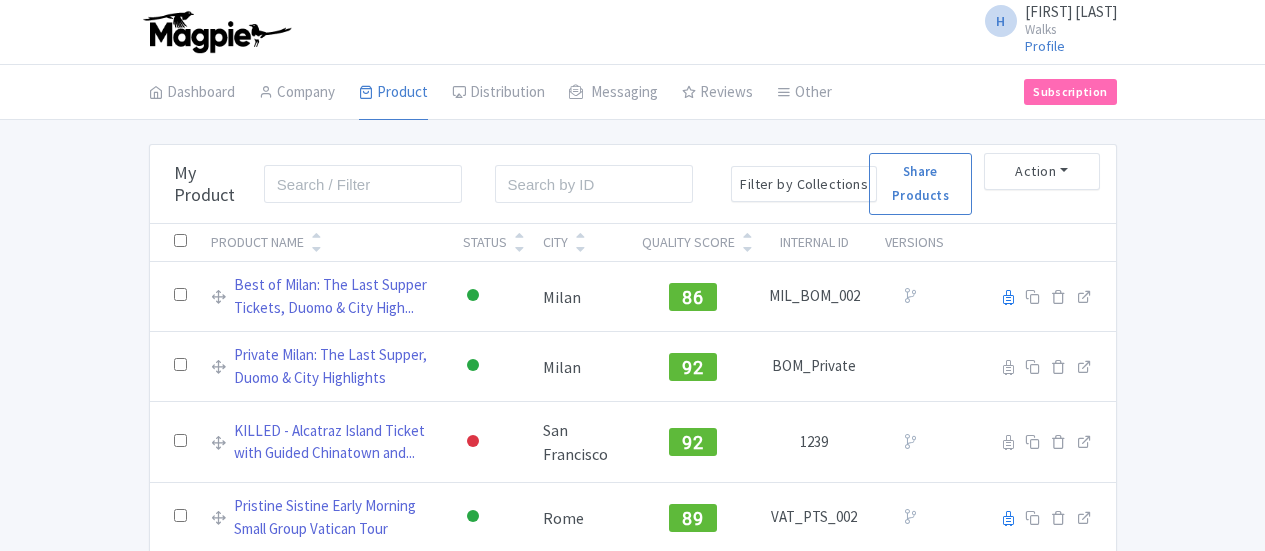 scroll, scrollTop: 0, scrollLeft: 0, axis: both 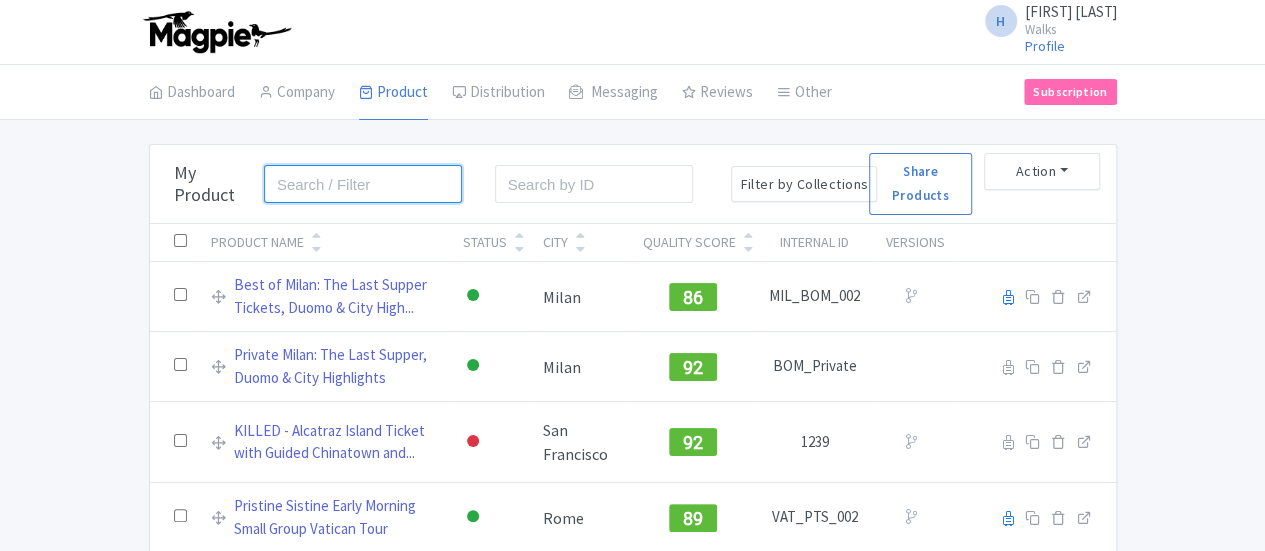 click at bounding box center [363, 184] 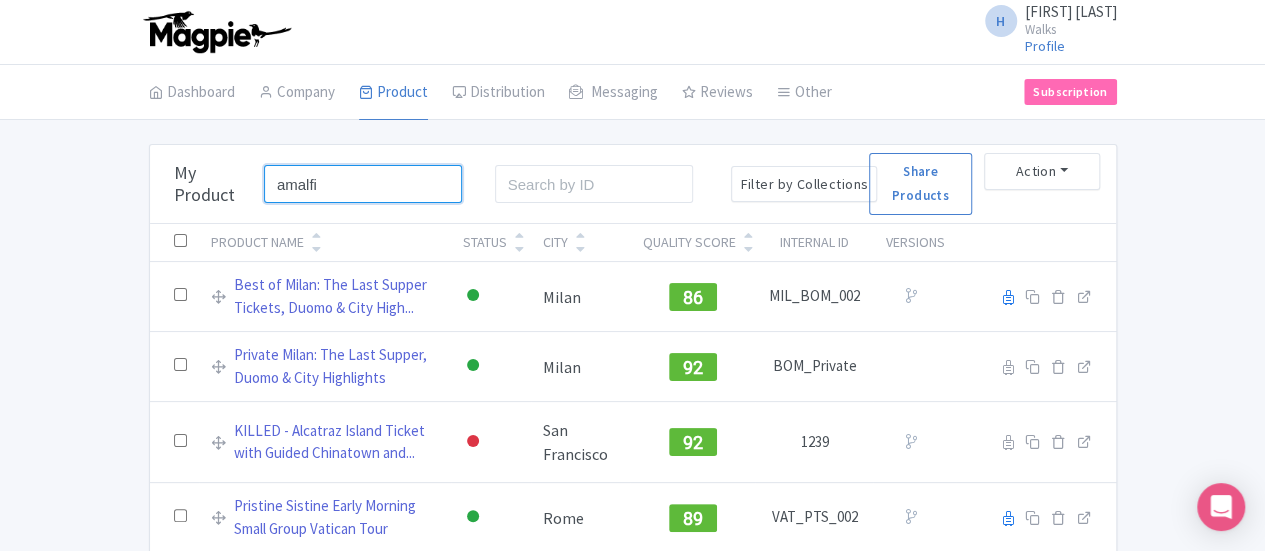 type on "amalfi" 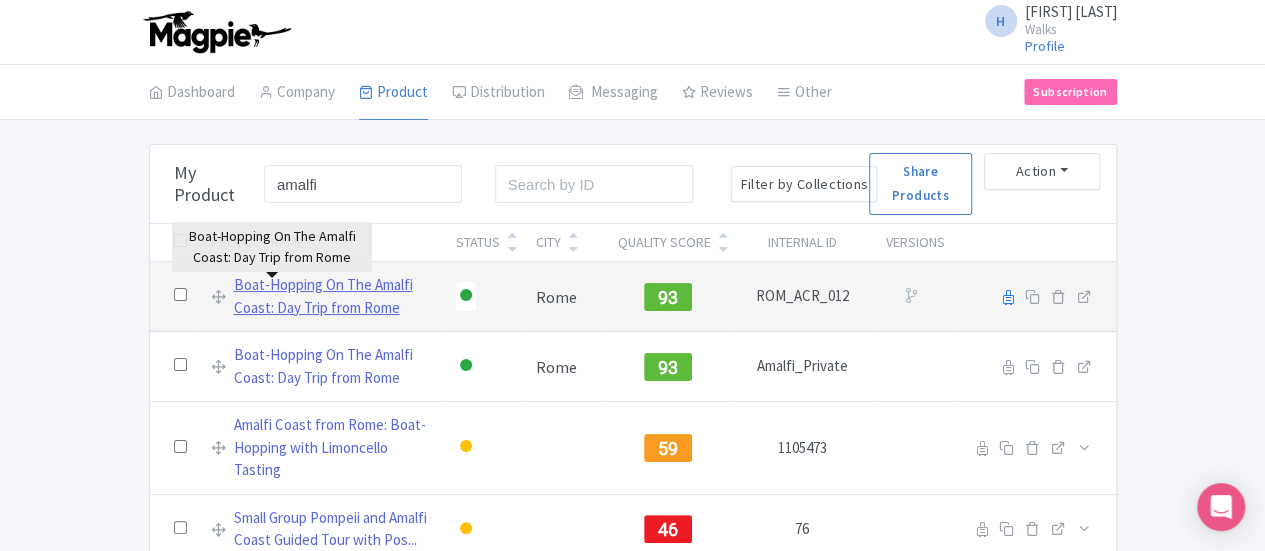 click on "Boat-Hopping On The Amalfi Coast: Day Trip from Rome" at bounding box center (333, 296) 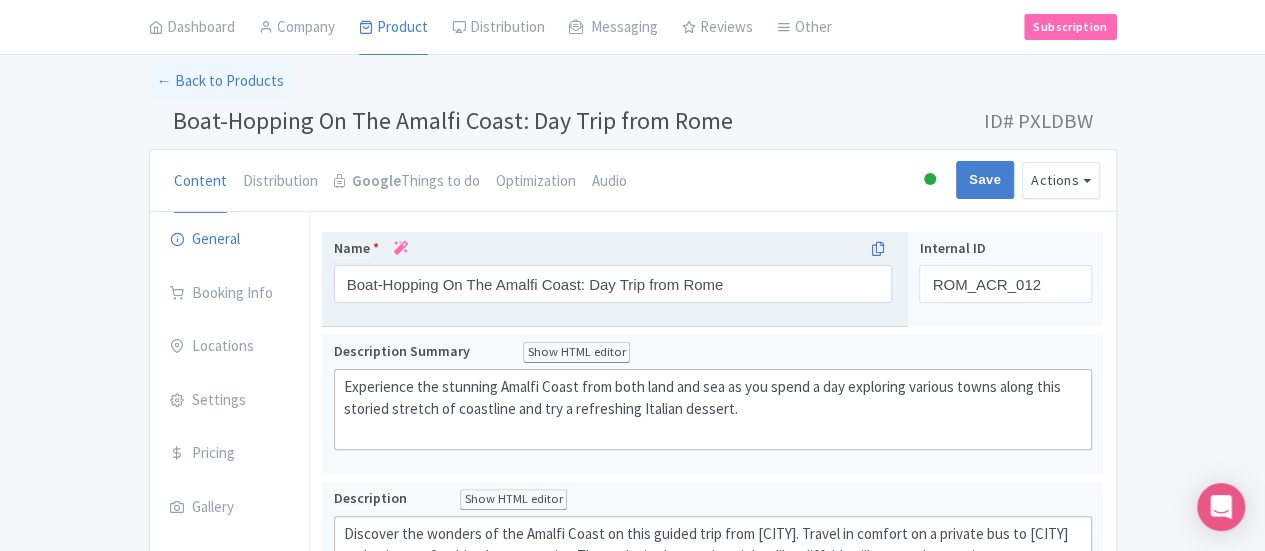 scroll, scrollTop: 100, scrollLeft: 0, axis: vertical 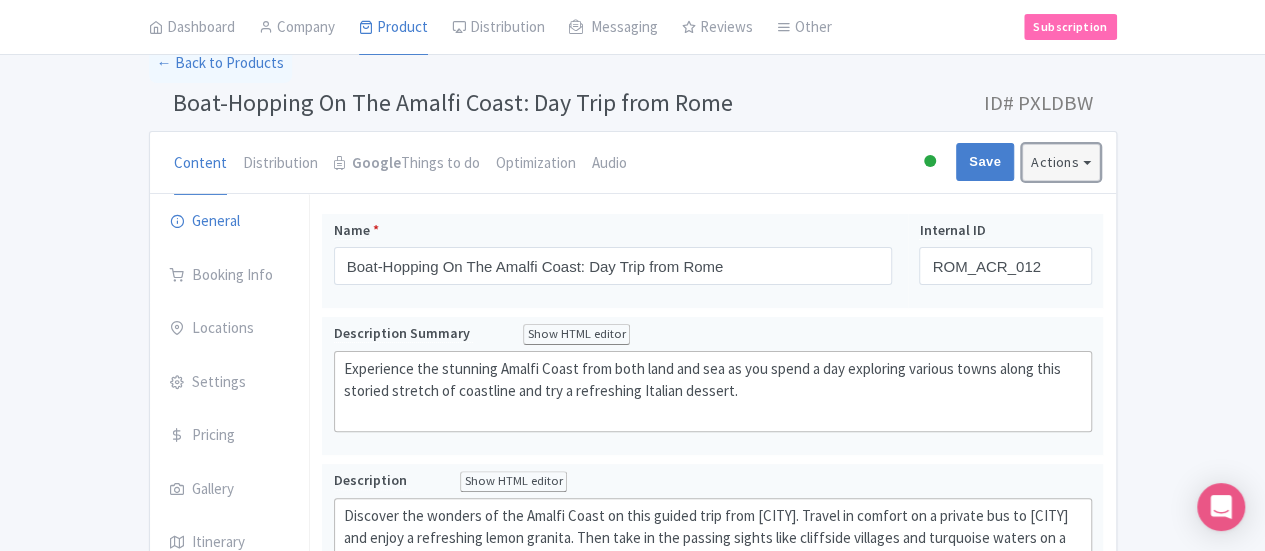 click on "Actions" at bounding box center (1061, 162) 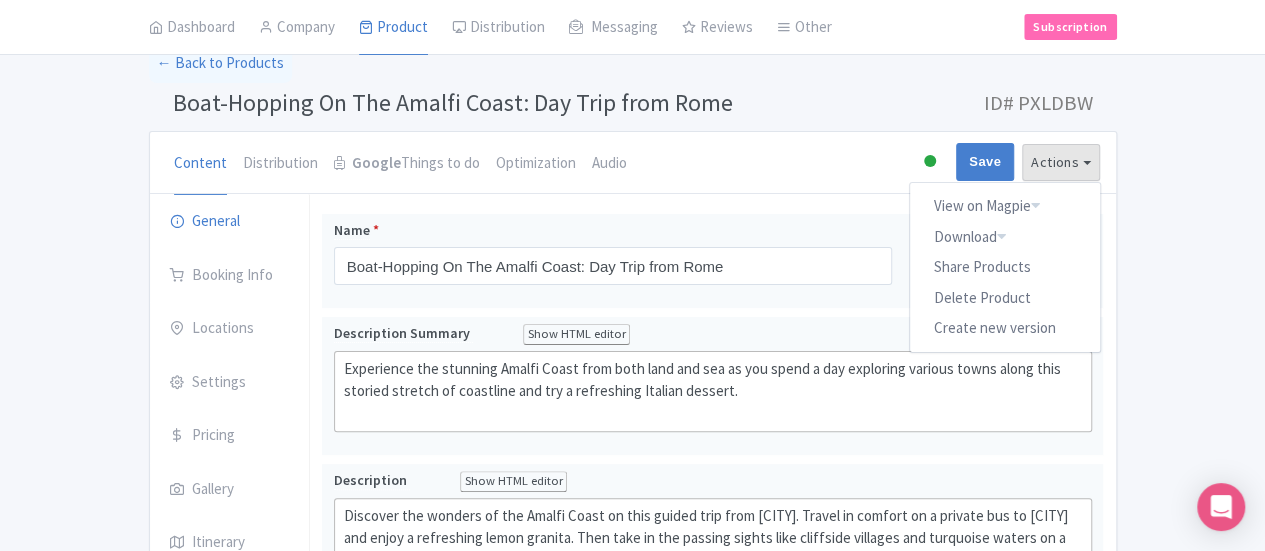 click on "Boat-Hopping On The Amalfi Coast: Day Trip from [CITY]
ID# PXLDBW" at bounding box center (633, 107) 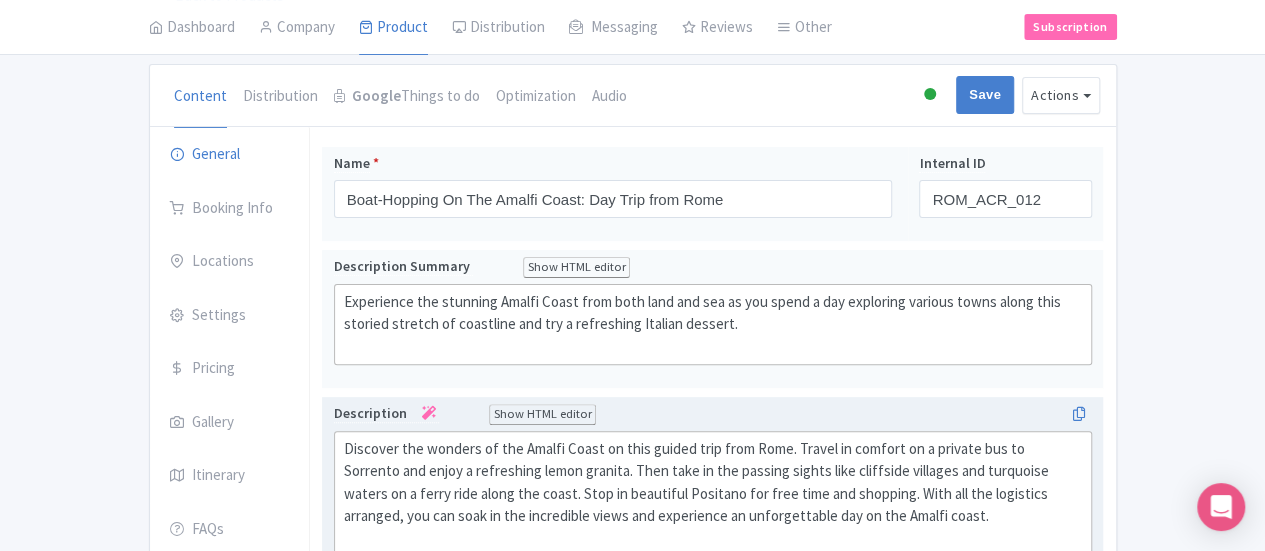 scroll, scrollTop: 0, scrollLeft: 0, axis: both 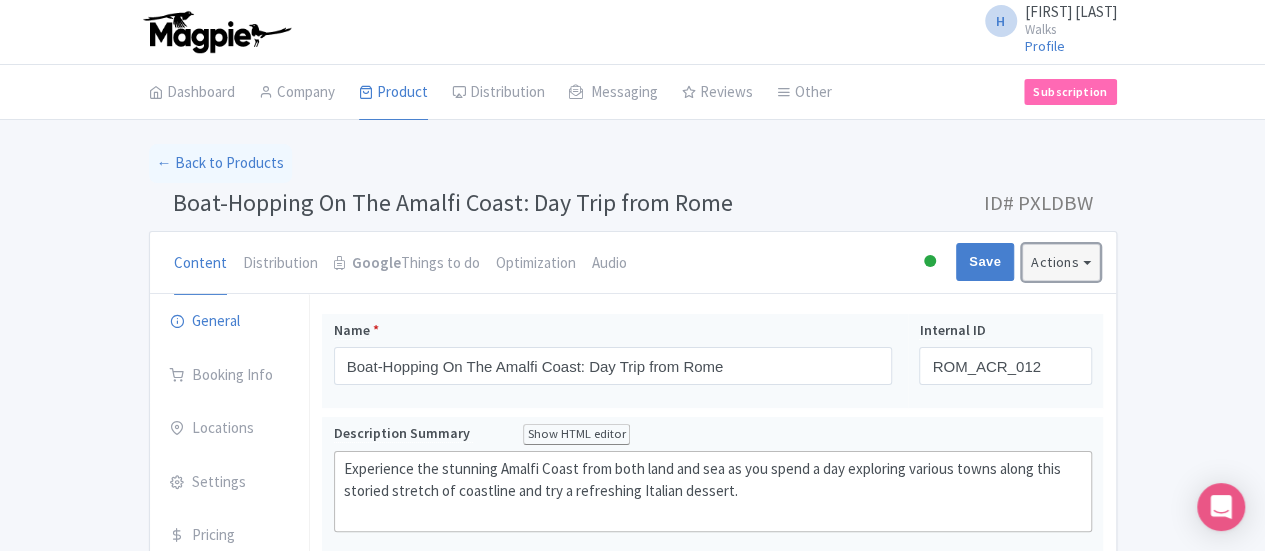 click on "Actions" at bounding box center [1061, 262] 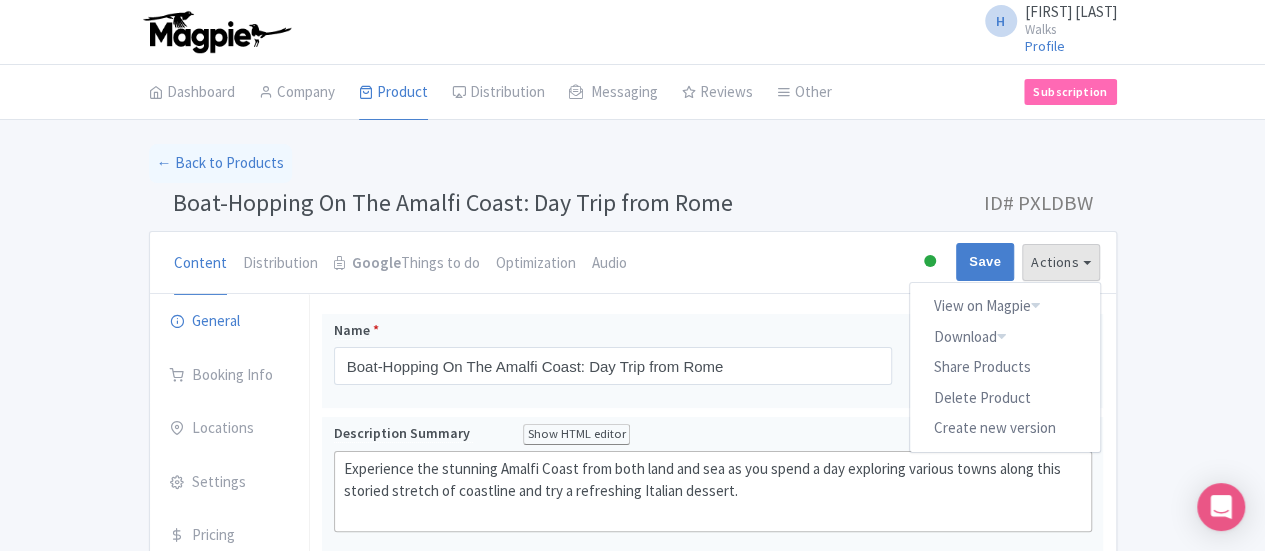 click on "← Back to Products" at bounding box center [633, 163] 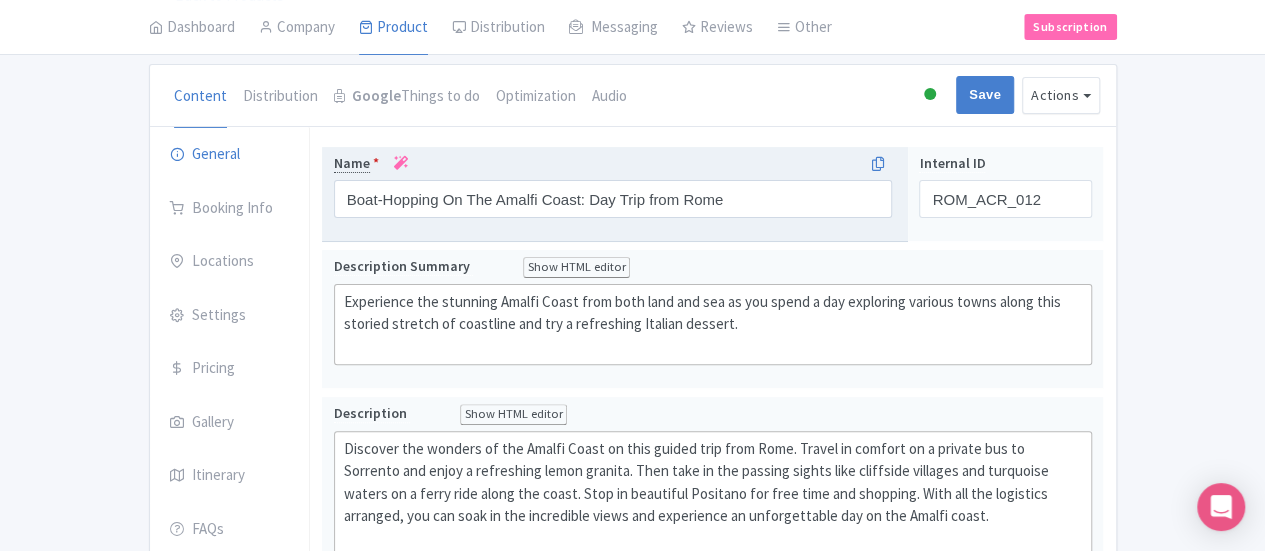 scroll, scrollTop: 52, scrollLeft: 0, axis: vertical 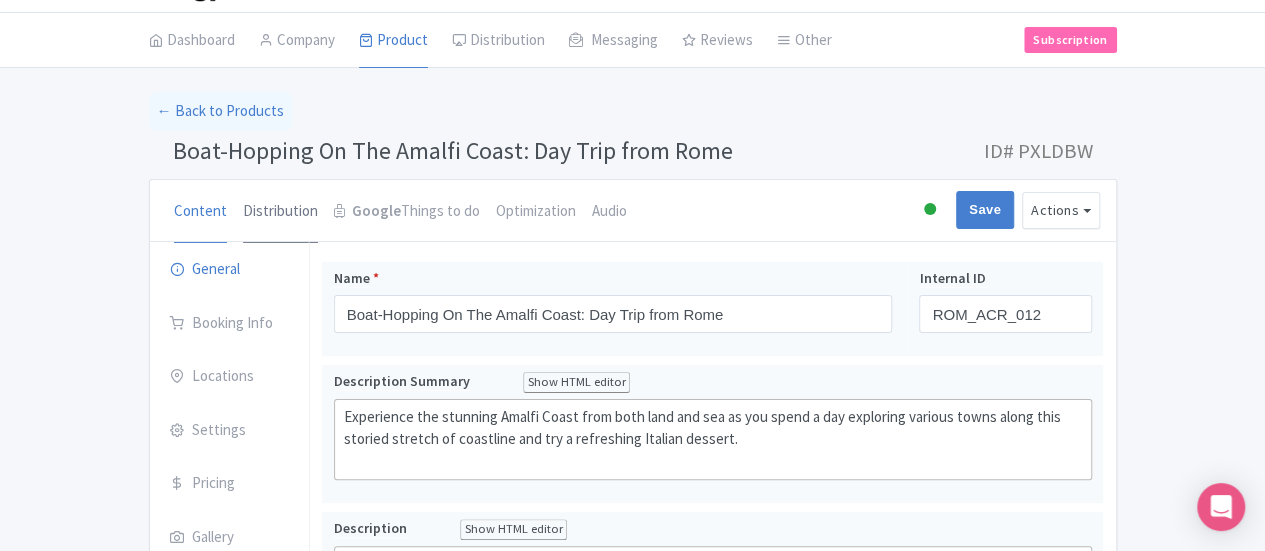 click on "Distribution" at bounding box center (280, 212) 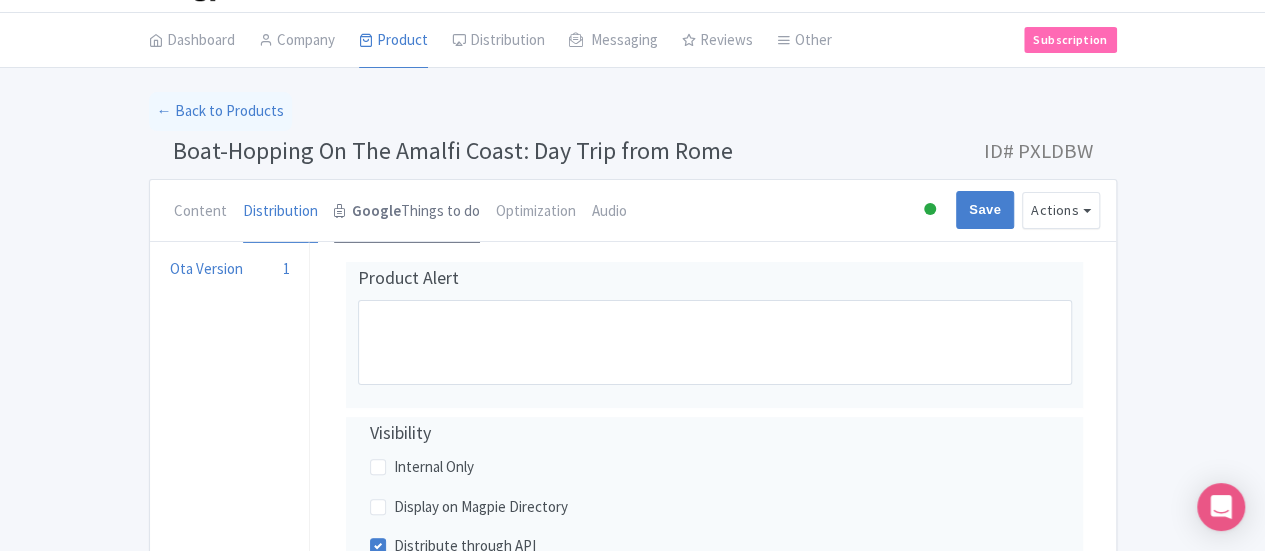click on "Google  Things to do" at bounding box center [407, 212] 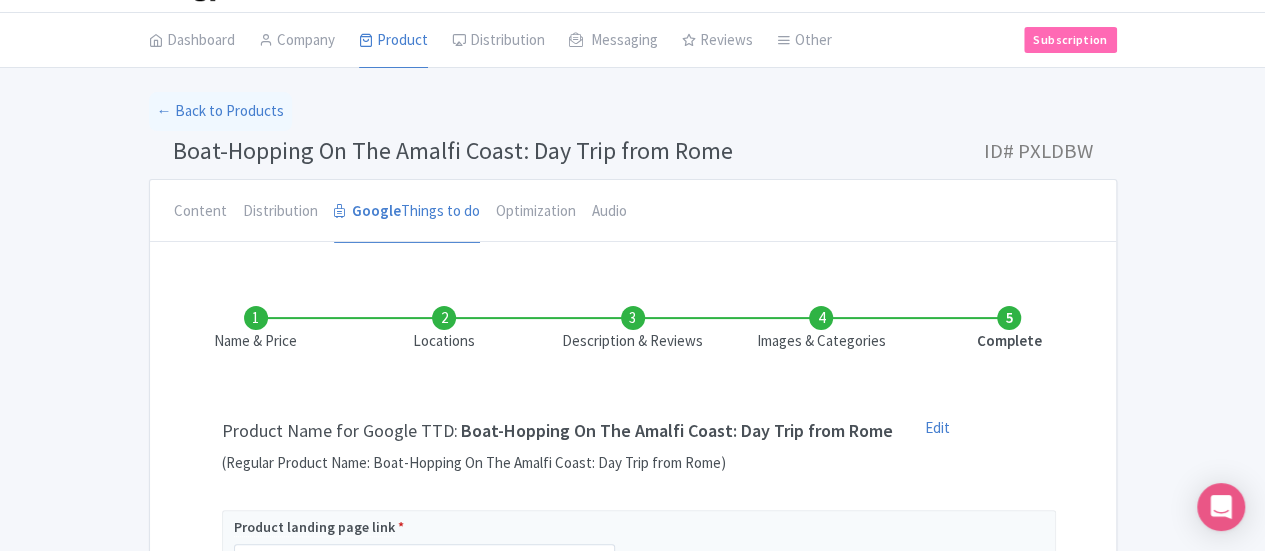click on "Content" at bounding box center [200, 211] 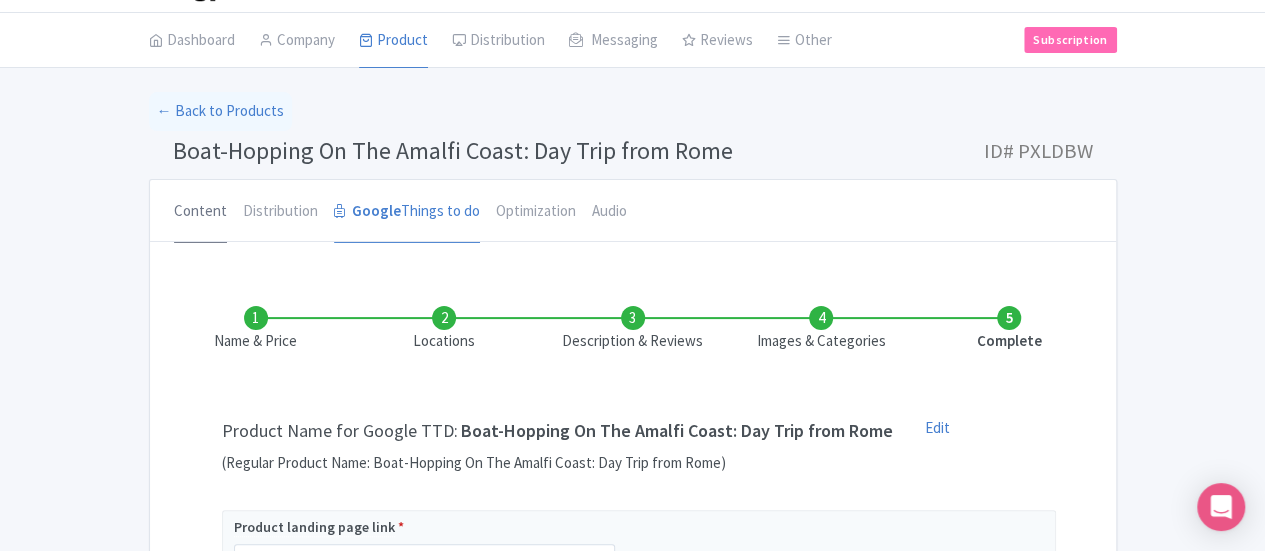 click on "Content" at bounding box center [200, 212] 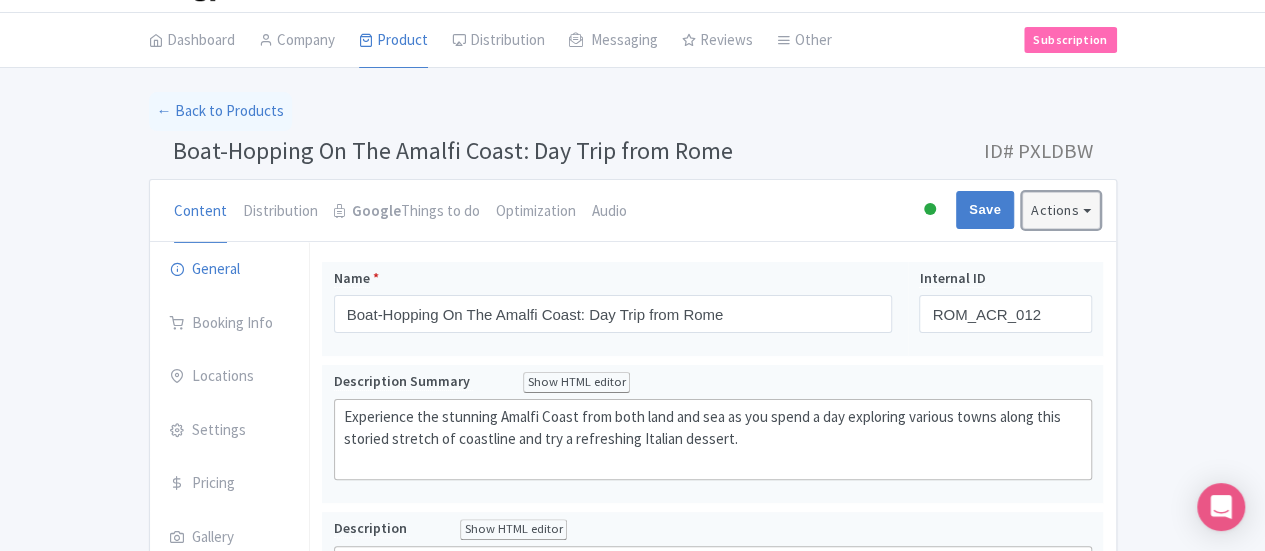 click on "Actions" at bounding box center (1061, 210) 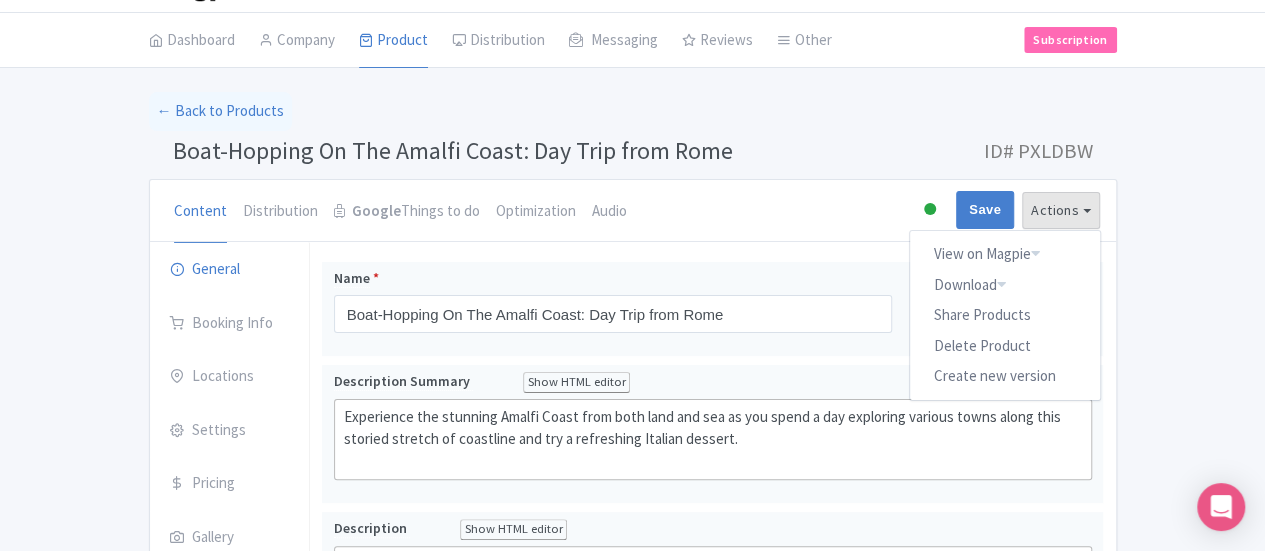 click on "Content
Distribution
Google  Things to do
Optimization
Audio
Active
Inactive
Building
Archived
Save
Actions
View on Magpie
Customer View
Industry Partner View
Download
Excel
Word
All Images ZIP
Share Products
Delete Product
Create new version
Confirm Copy Operation
Yes, Copy
Cancel" at bounding box center [633, 211] 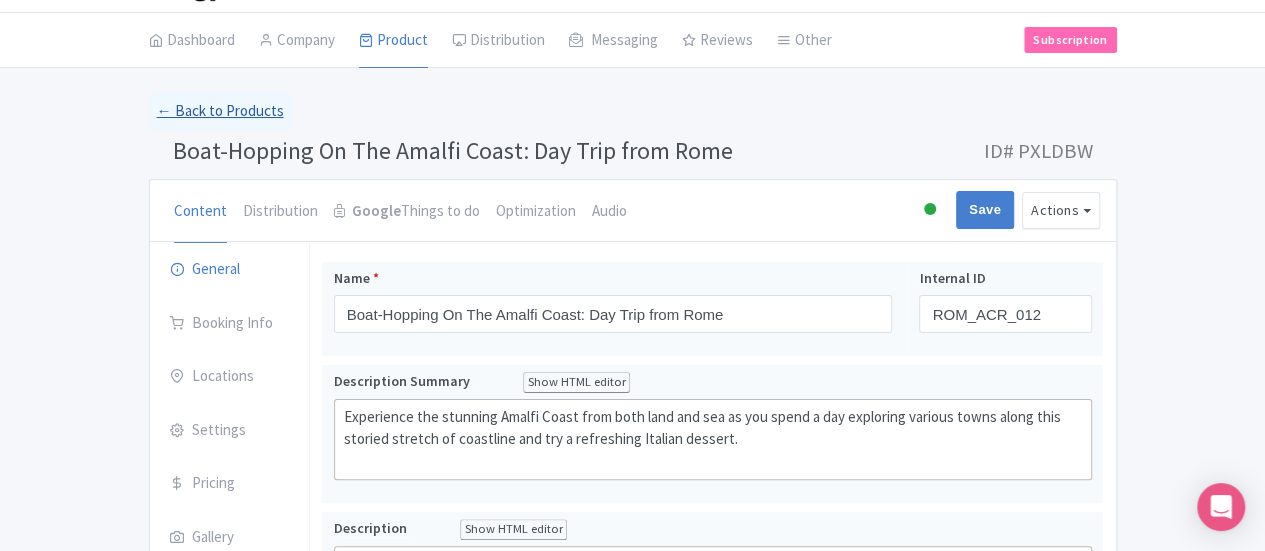 click on "← Back to Products" at bounding box center [220, 111] 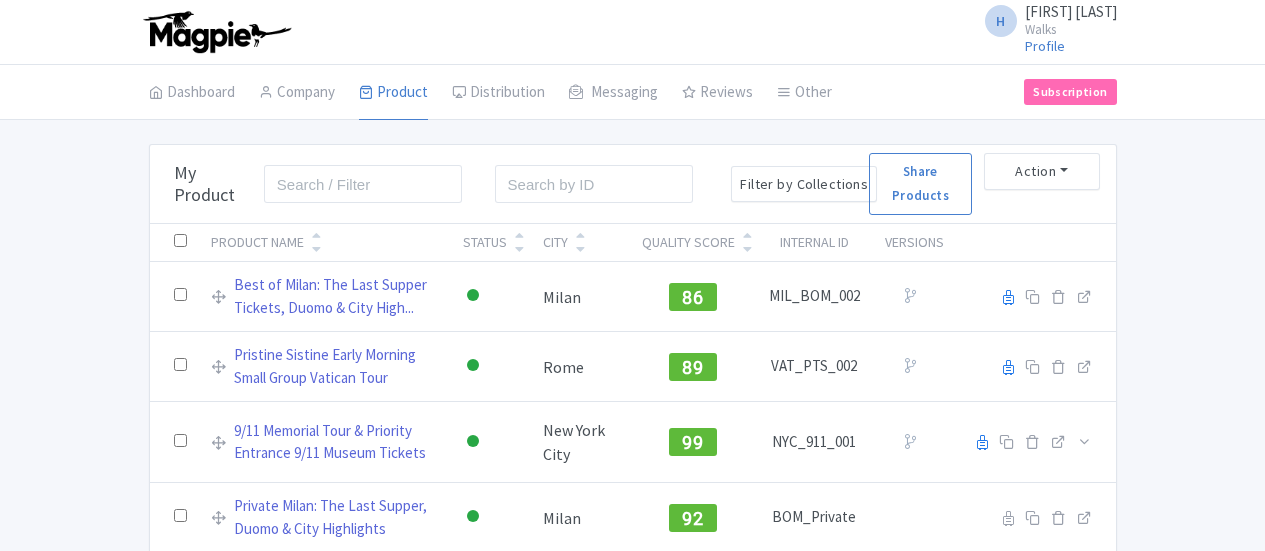 scroll, scrollTop: 0, scrollLeft: 0, axis: both 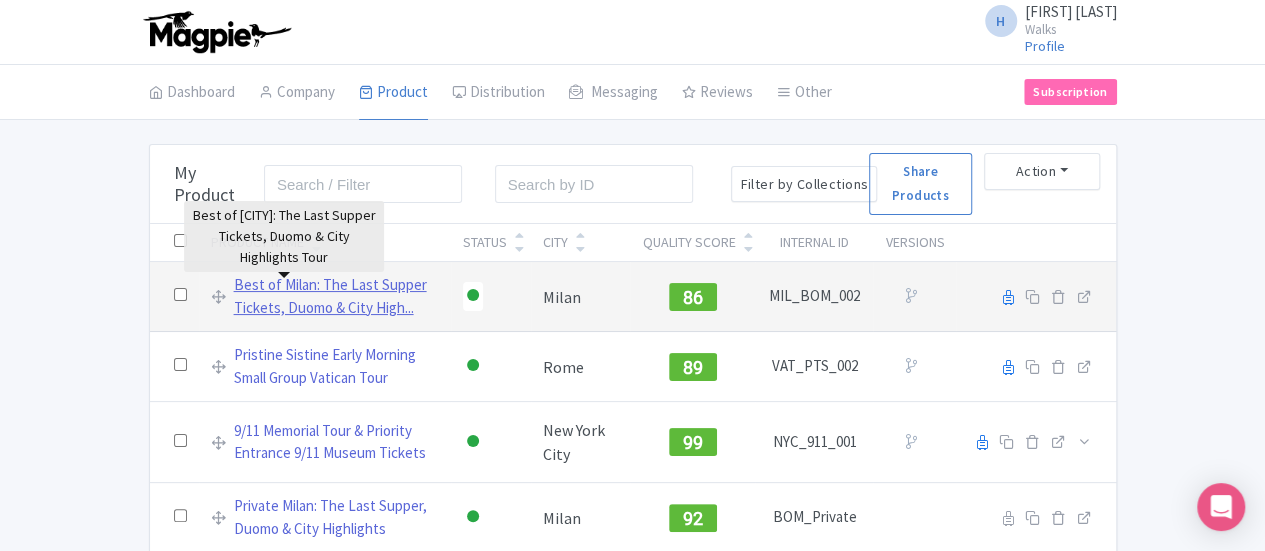 click on "Best of Milan: The Last Supper Tickets, Duomo & City High..." at bounding box center [336, 296] 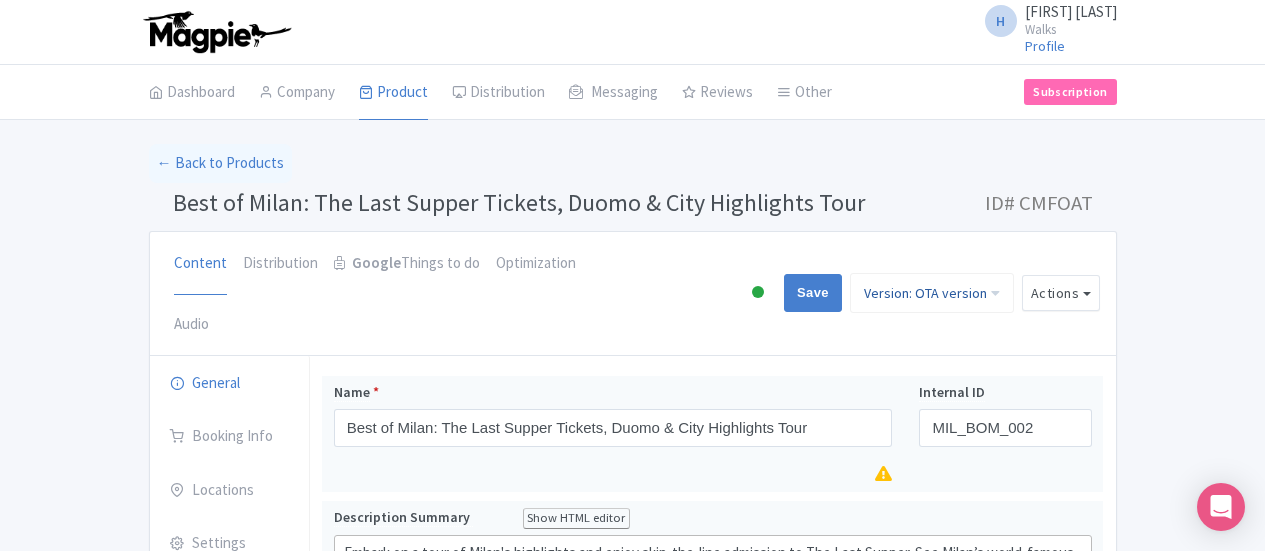 scroll, scrollTop: 0, scrollLeft: 0, axis: both 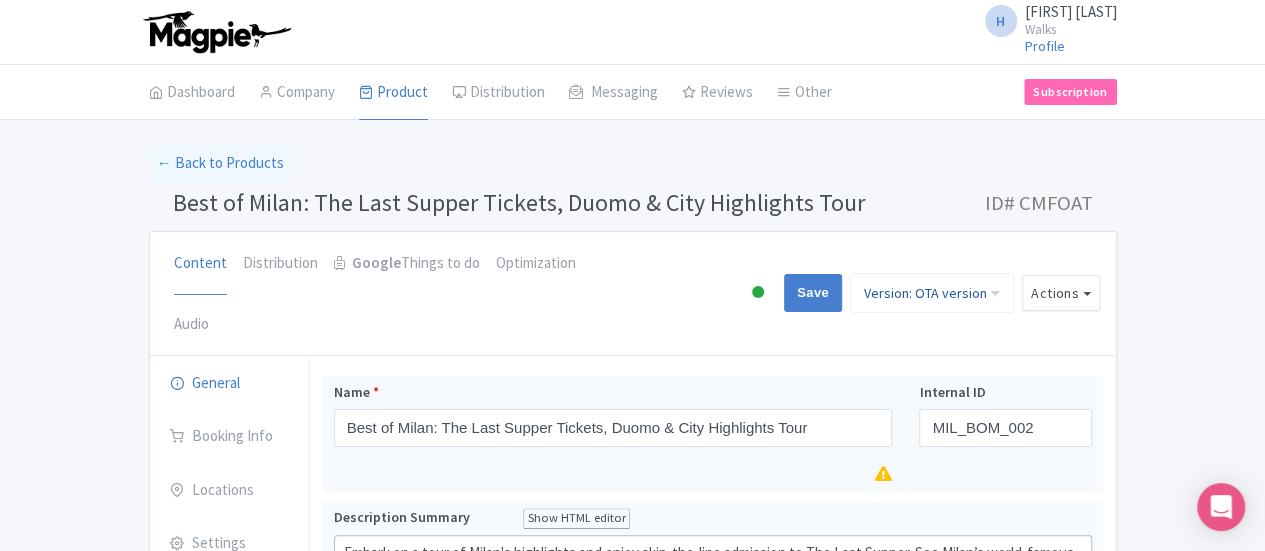 click on "Version: OTA version" at bounding box center [932, 293] 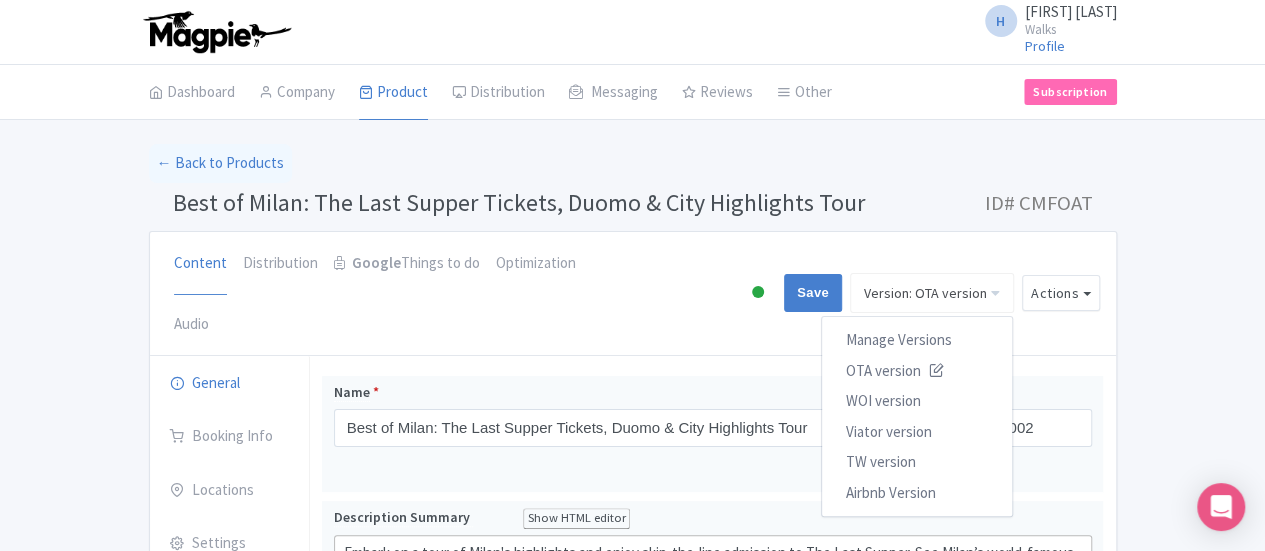 click on "Best of Milan: The Last Supper Tickets, Duomo & City Highlights Tour
ID# CMFOAT" at bounding box center [633, 207] 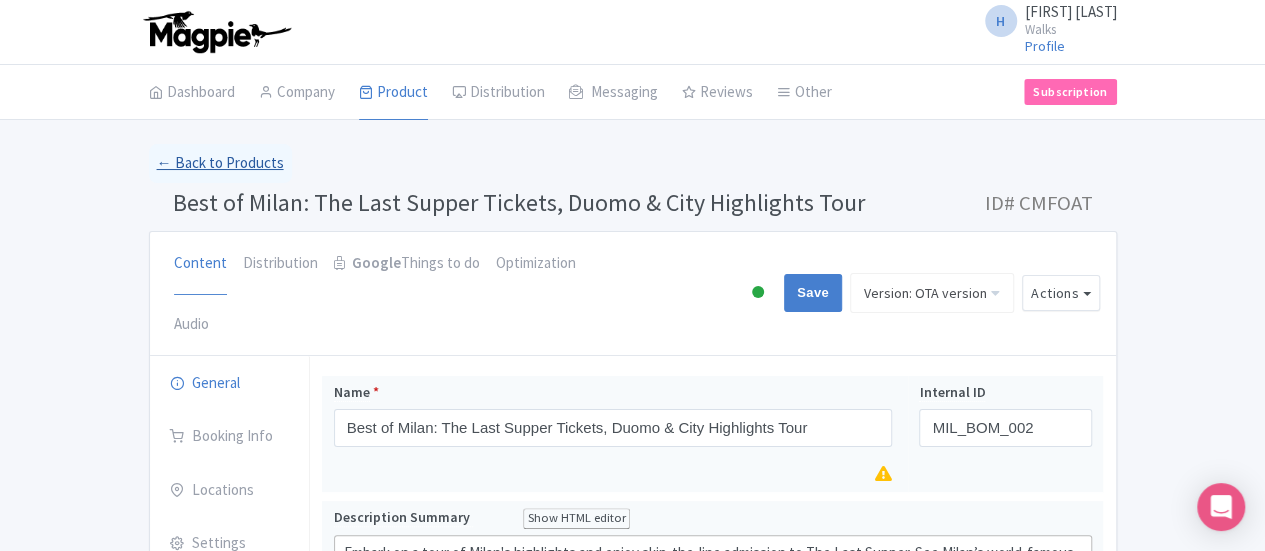 click on "← Back to Products" at bounding box center (220, 163) 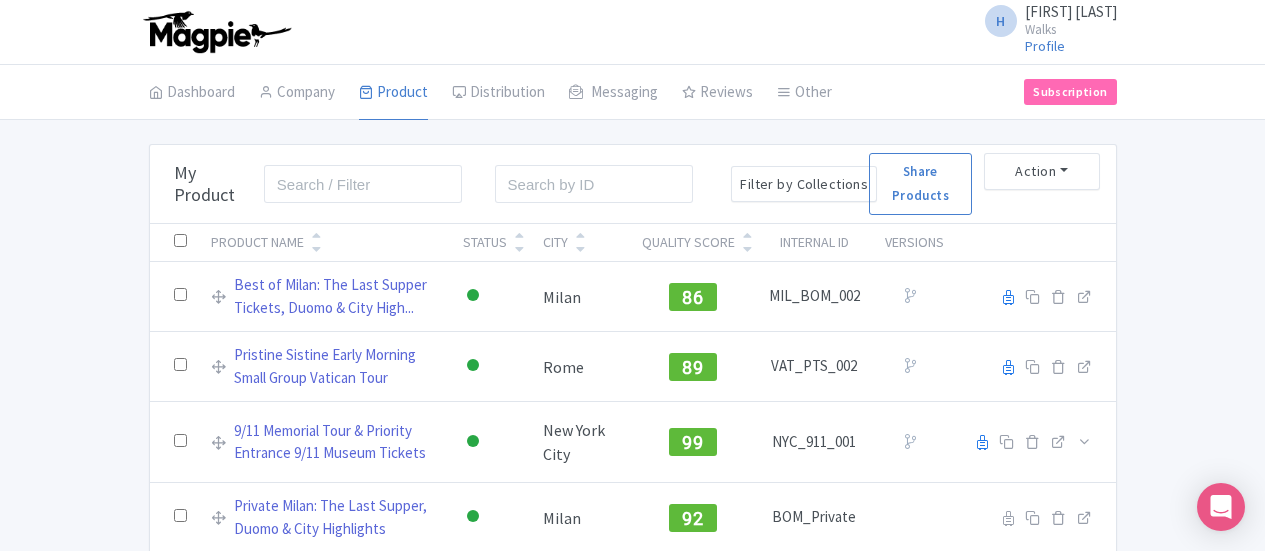 scroll, scrollTop: 0, scrollLeft: 0, axis: both 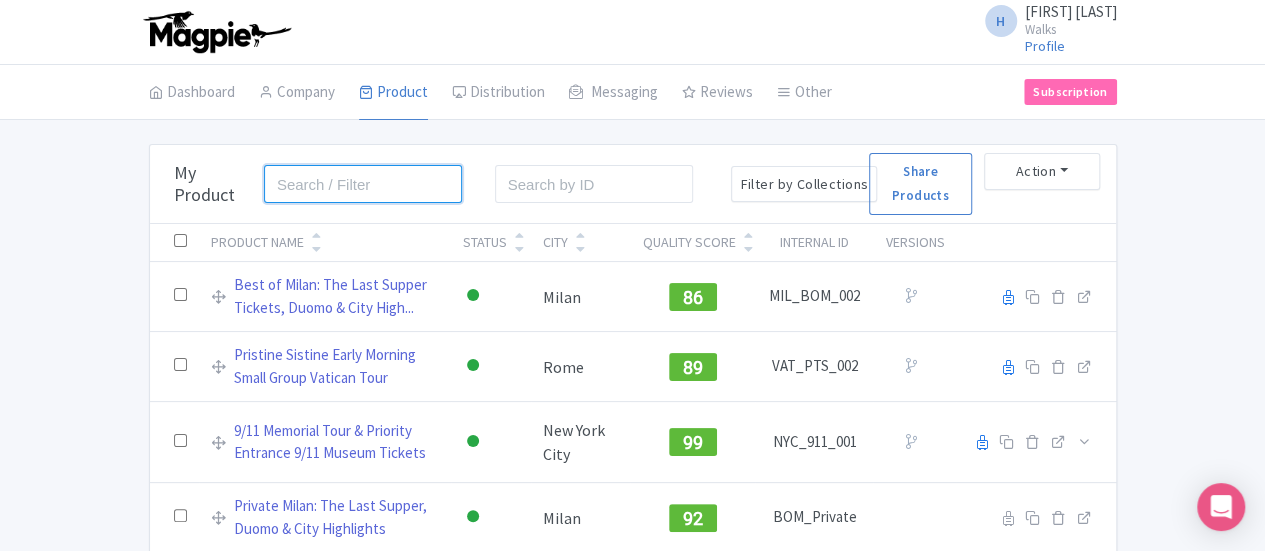 click at bounding box center (363, 184) 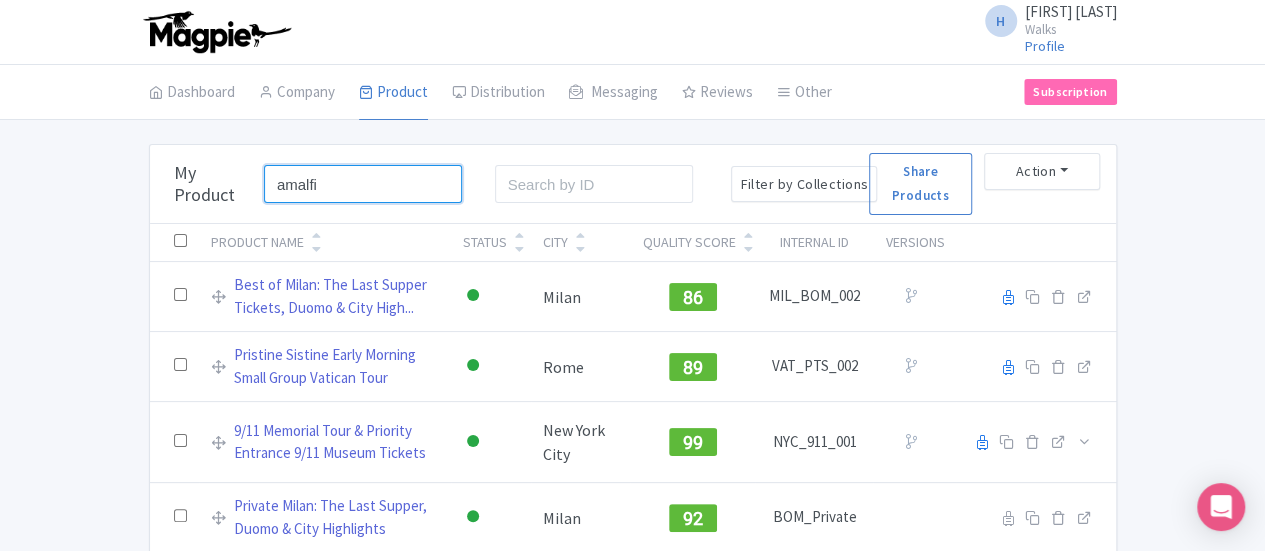 type on "amalfi" 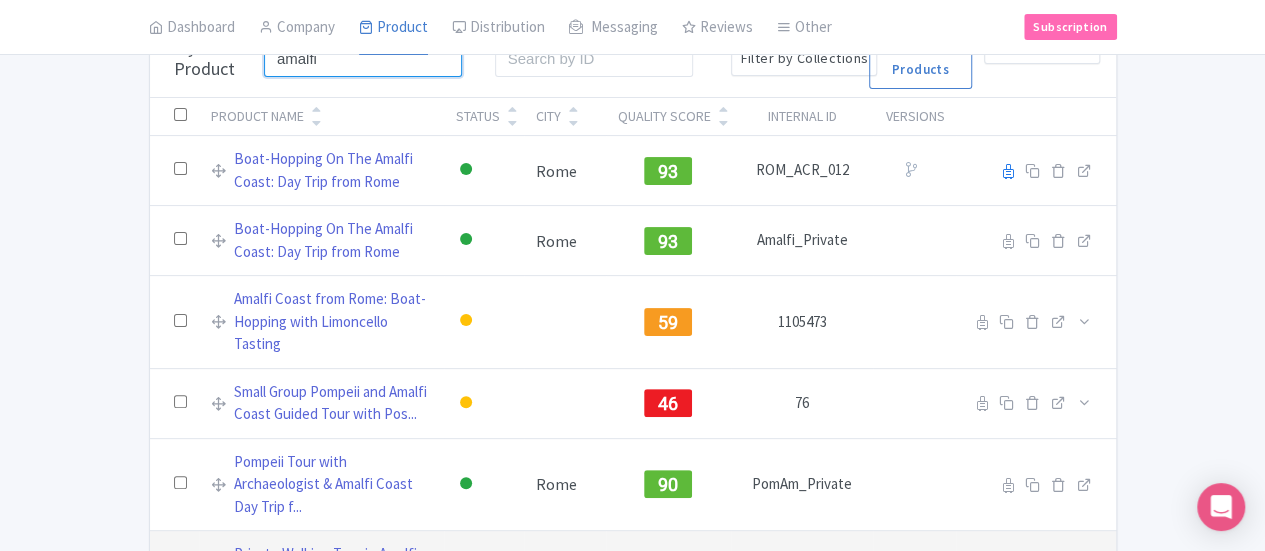 scroll, scrollTop: 0, scrollLeft: 0, axis: both 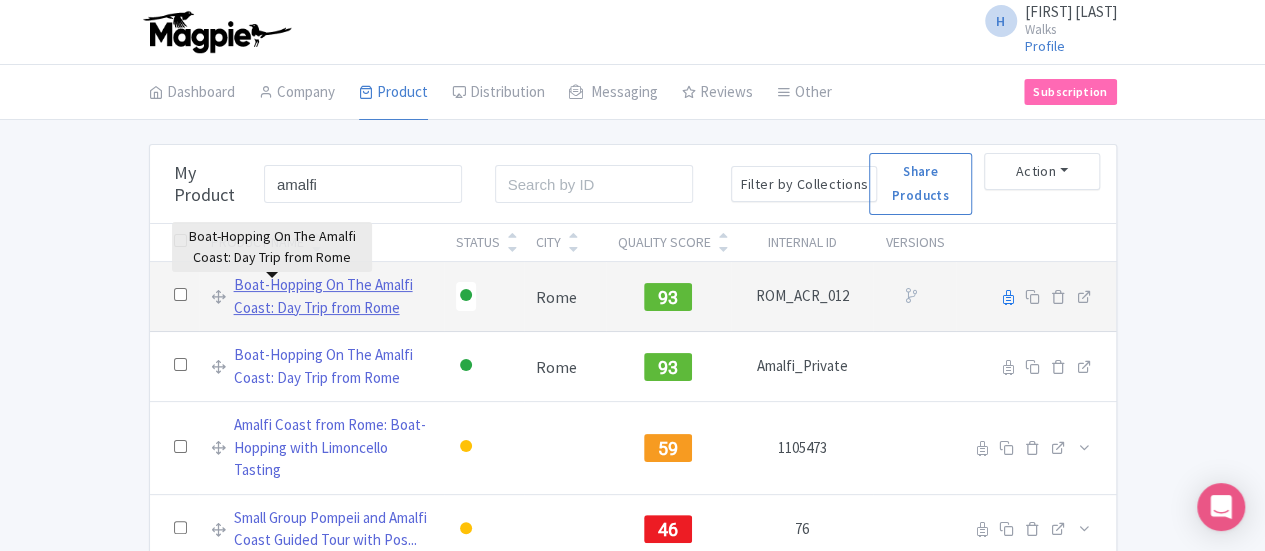 click on "Boat-Hopping On The Amalfi Coast: Day Trip from Rome" at bounding box center [333, 296] 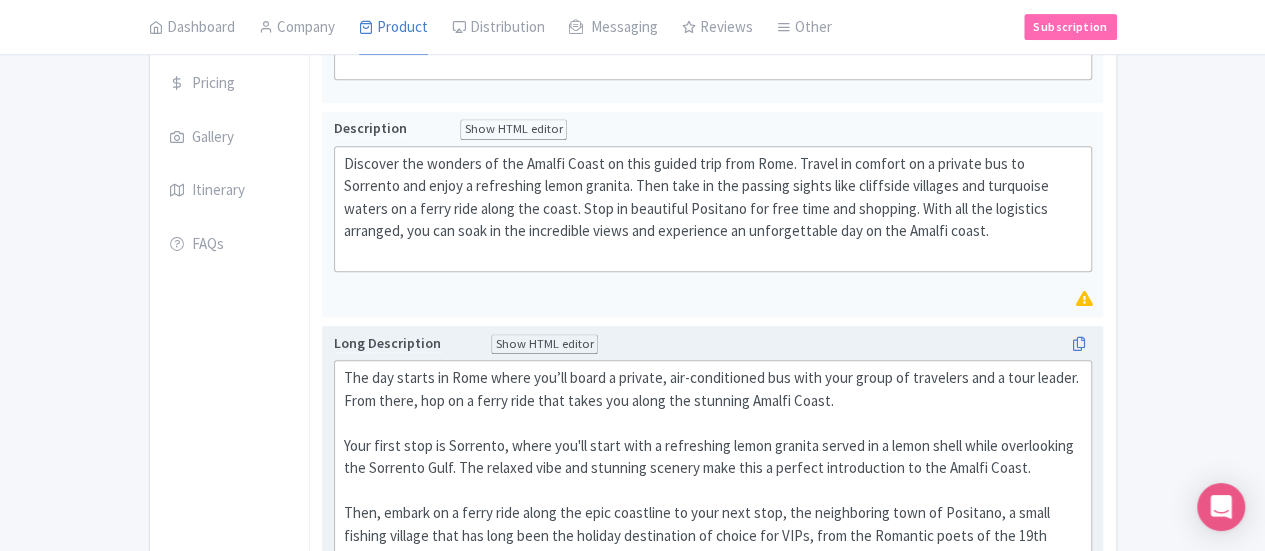 scroll, scrollTop: 52, scrollLeft: 0, axis: vertical 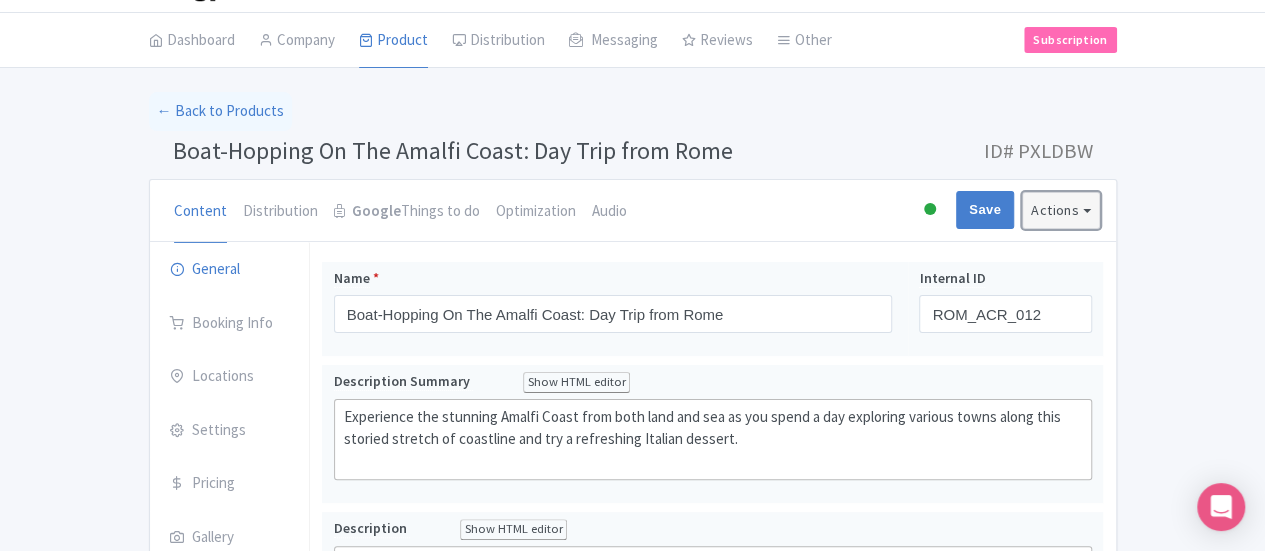 click on "Actions" at bounding box center [1061, 210] 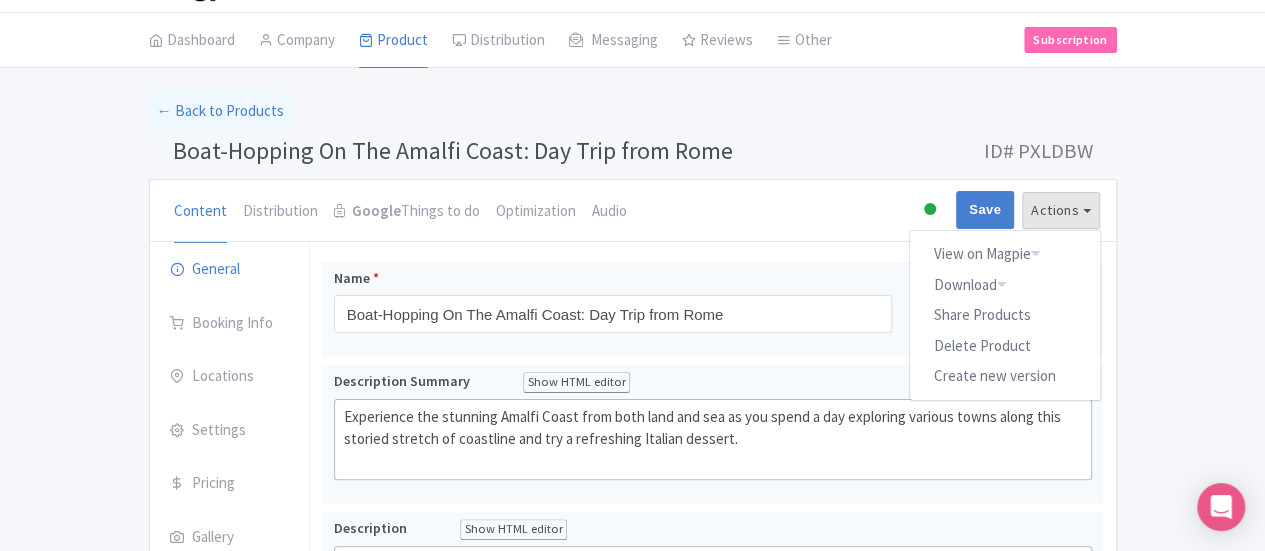 click on "Boat-Hopping On The Amalfi Coast: Day Trip from Rome
ID# PXLDBW" at bounding box center (633, 155) 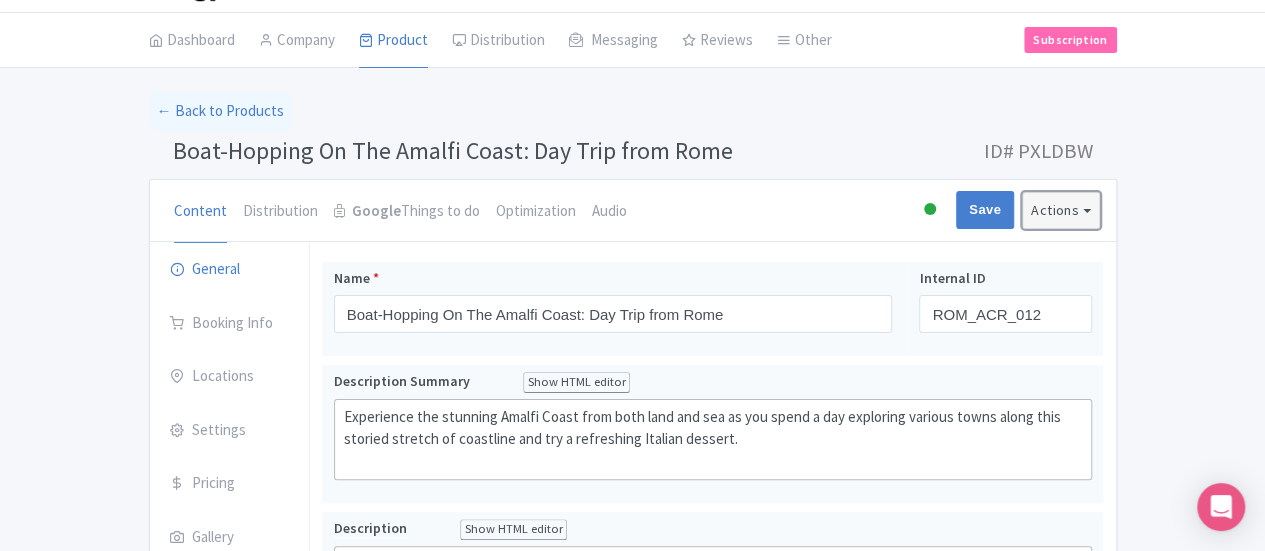 click on "Actions" at bounding box center [1061, 210] 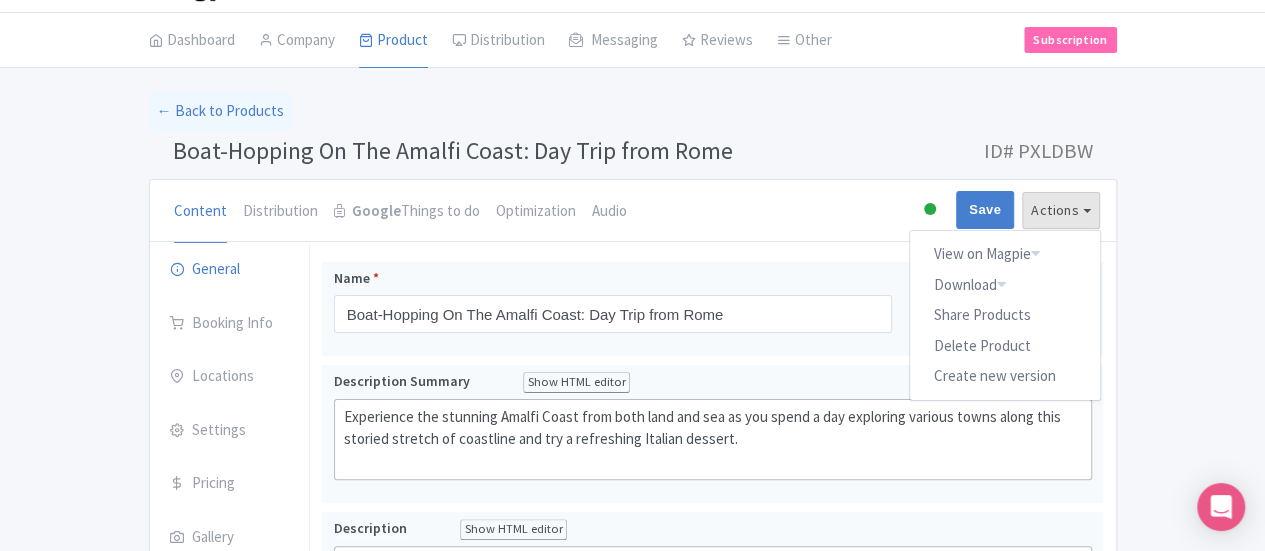 click on "Customer View" at bounding box center [0, 0] 